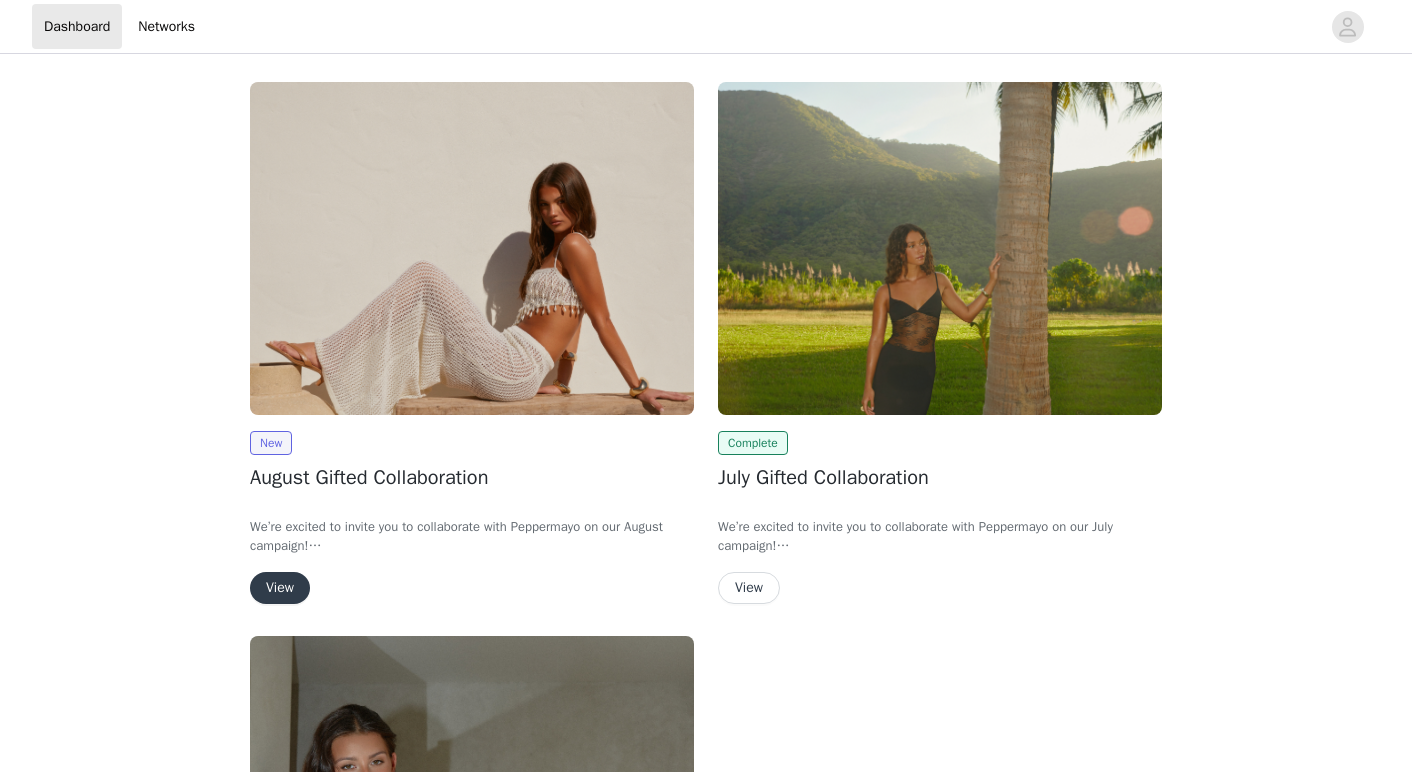 scroll, scrollTop: 0, scrollLeft: 0, axis: both 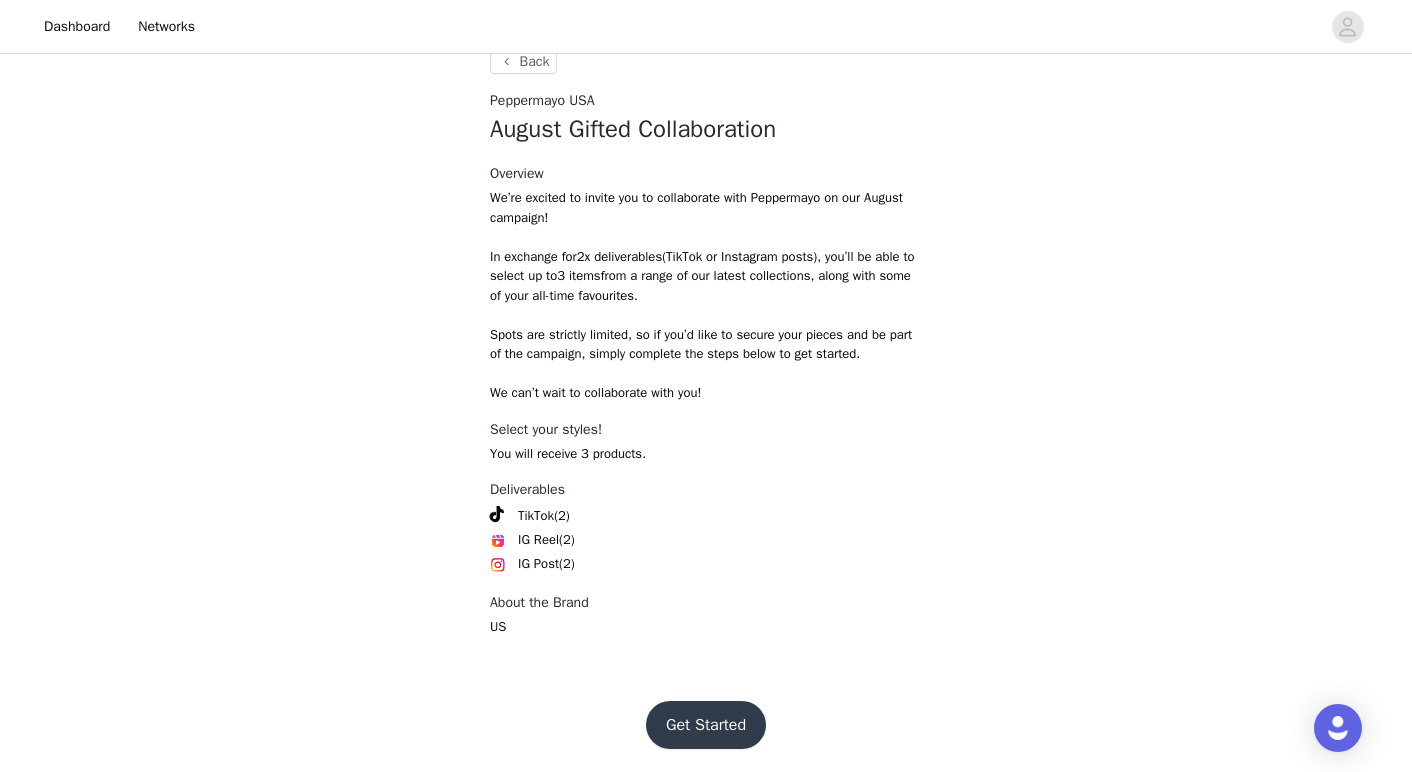 click on "Get Started" at bounding box center (706, 725) 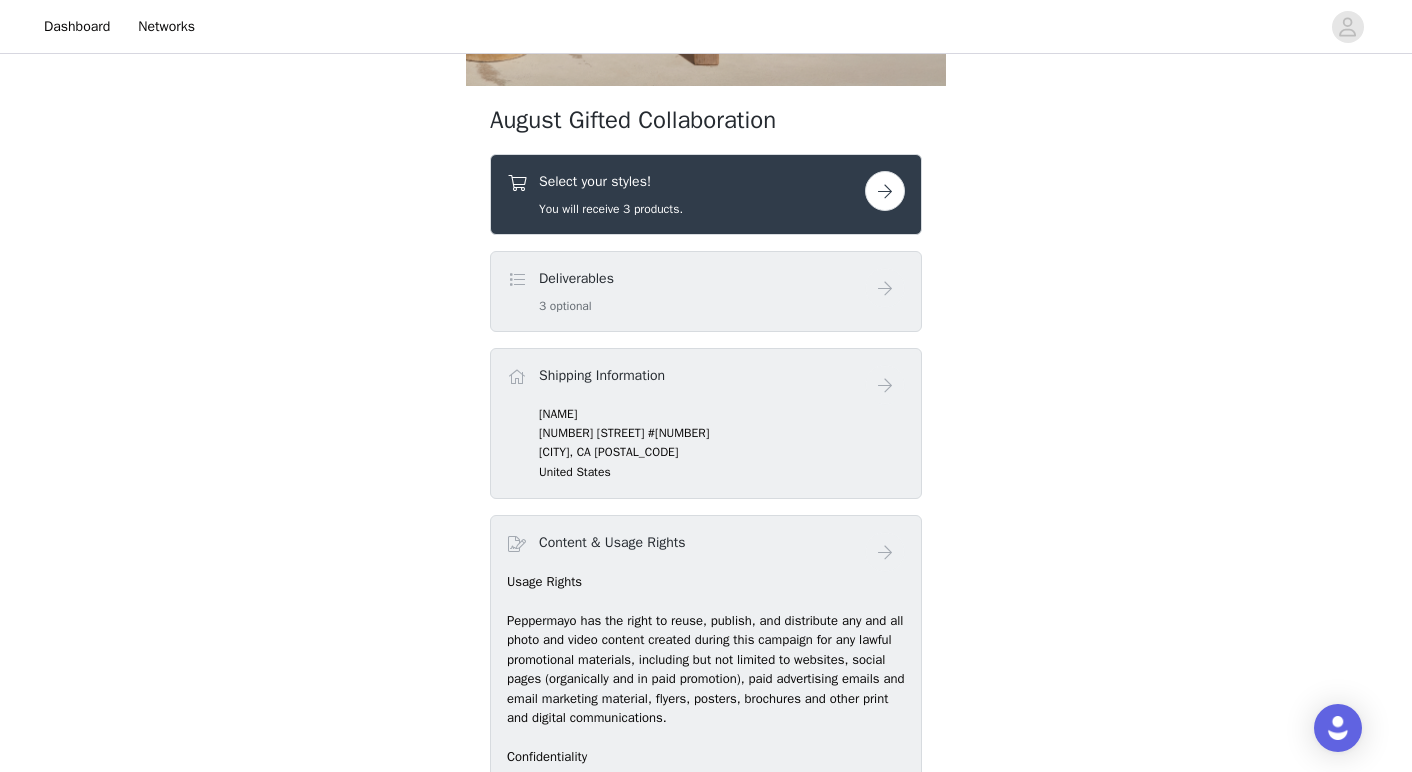 scroll, scrollTop: 647, scrollLeft: 0, axis: vertical 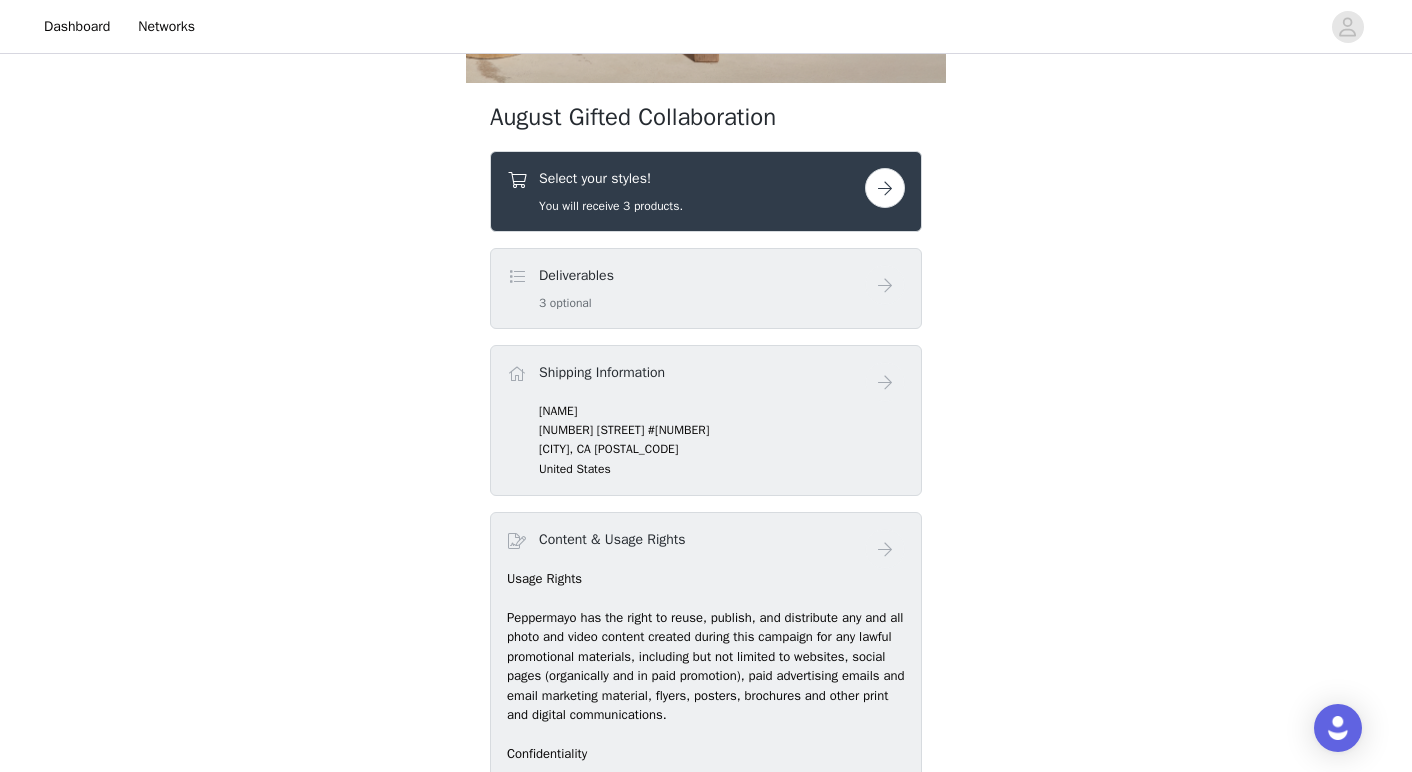 click on "Select your styles!   You will receive 3 products." at bounding box center (706, 191) 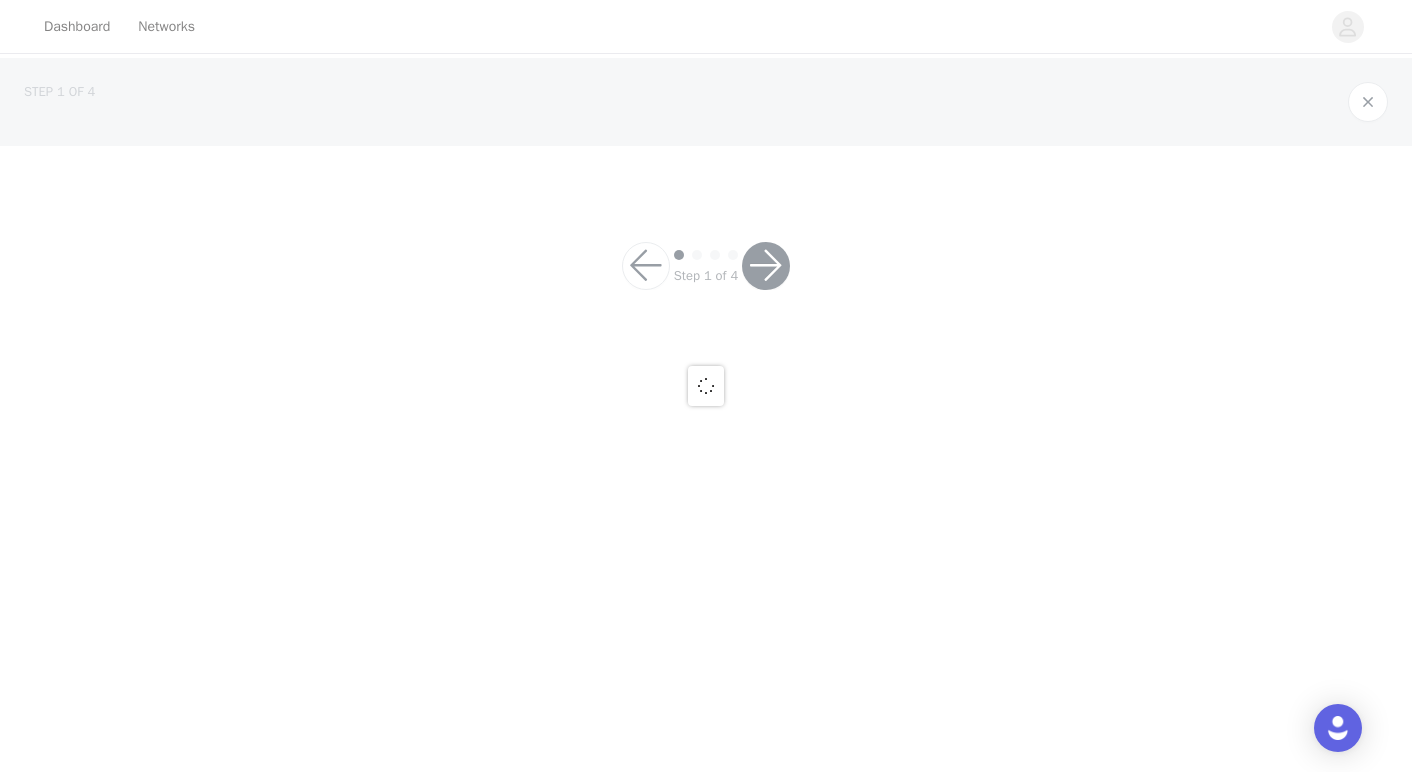 scroll, scrollTop: 0, scrollLeft: 0, axis: both 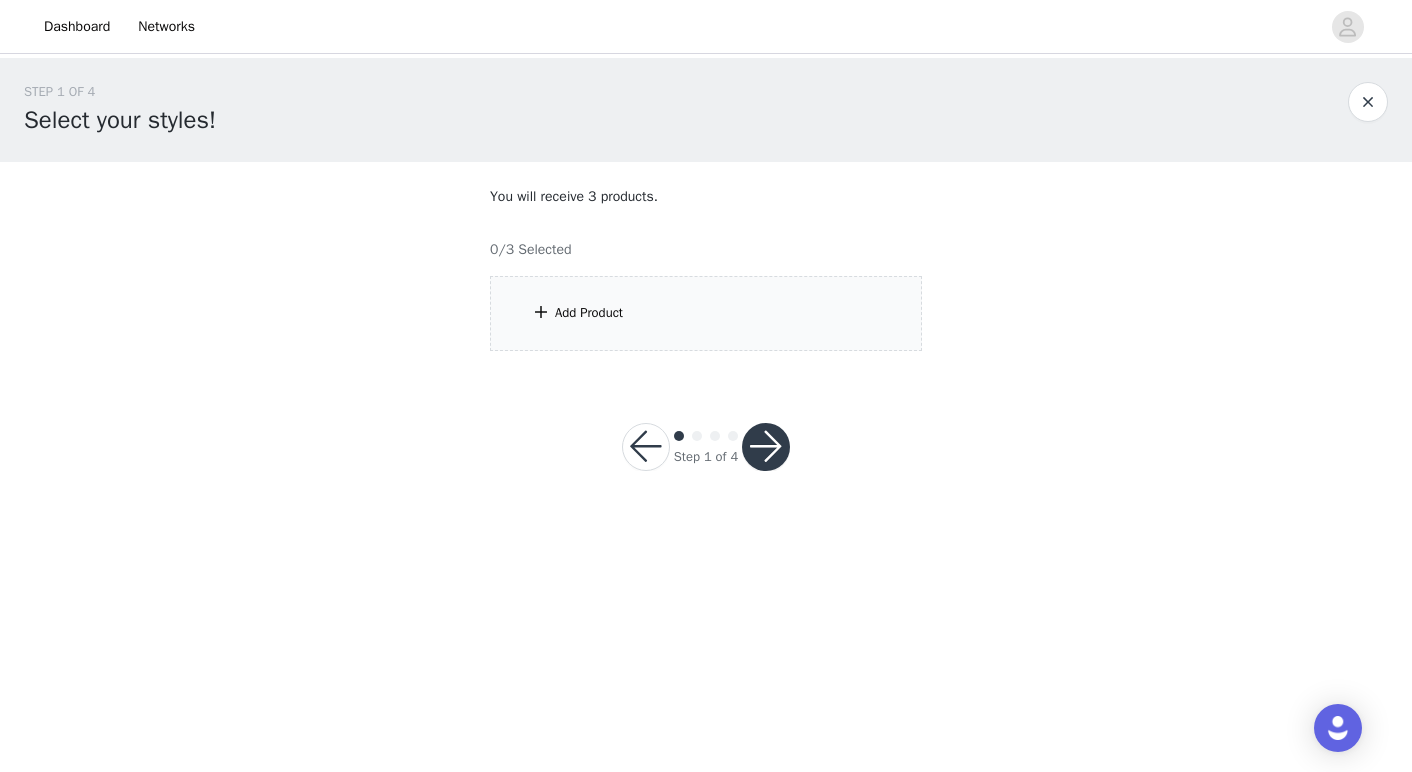 click on "Add Product" at bounding box center (706, 313) 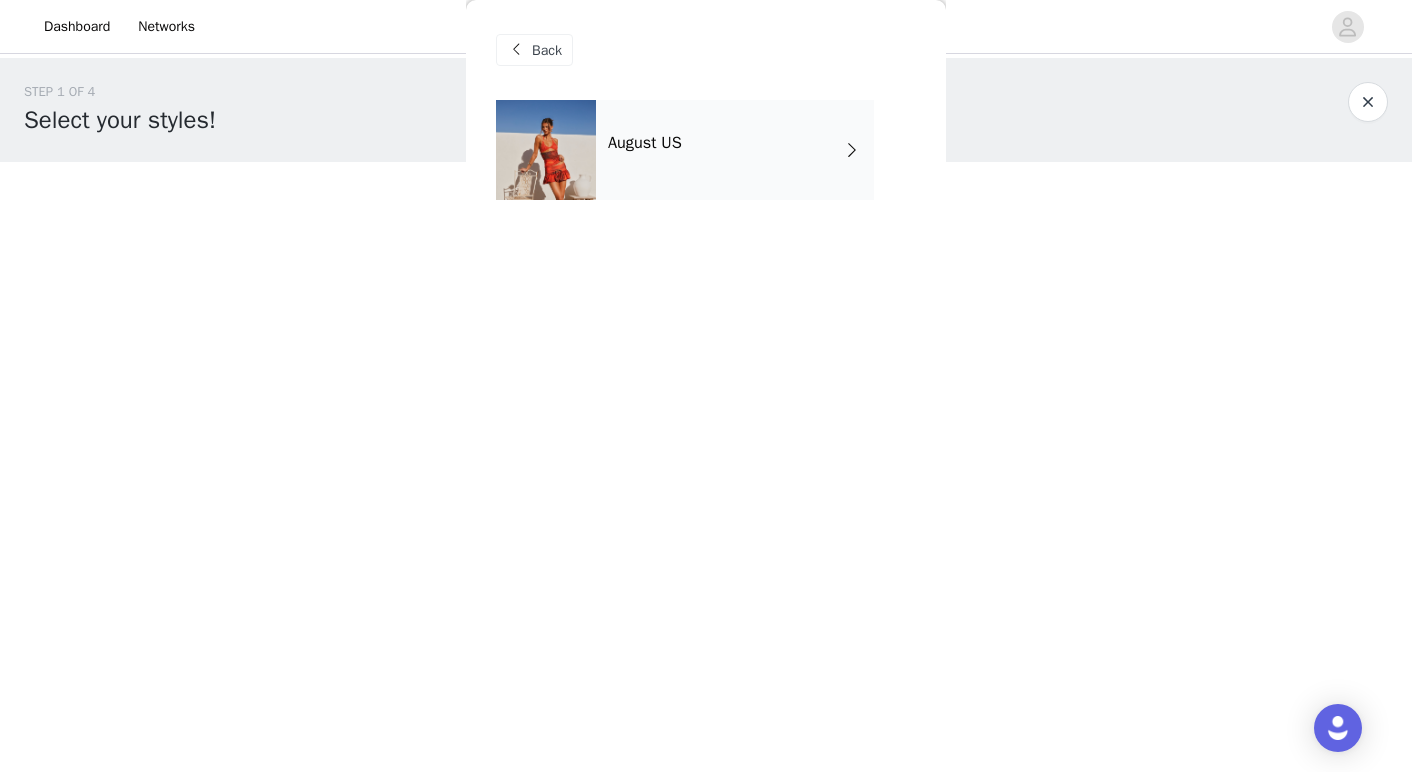 click on "August US" at bounding box center [735, 150] 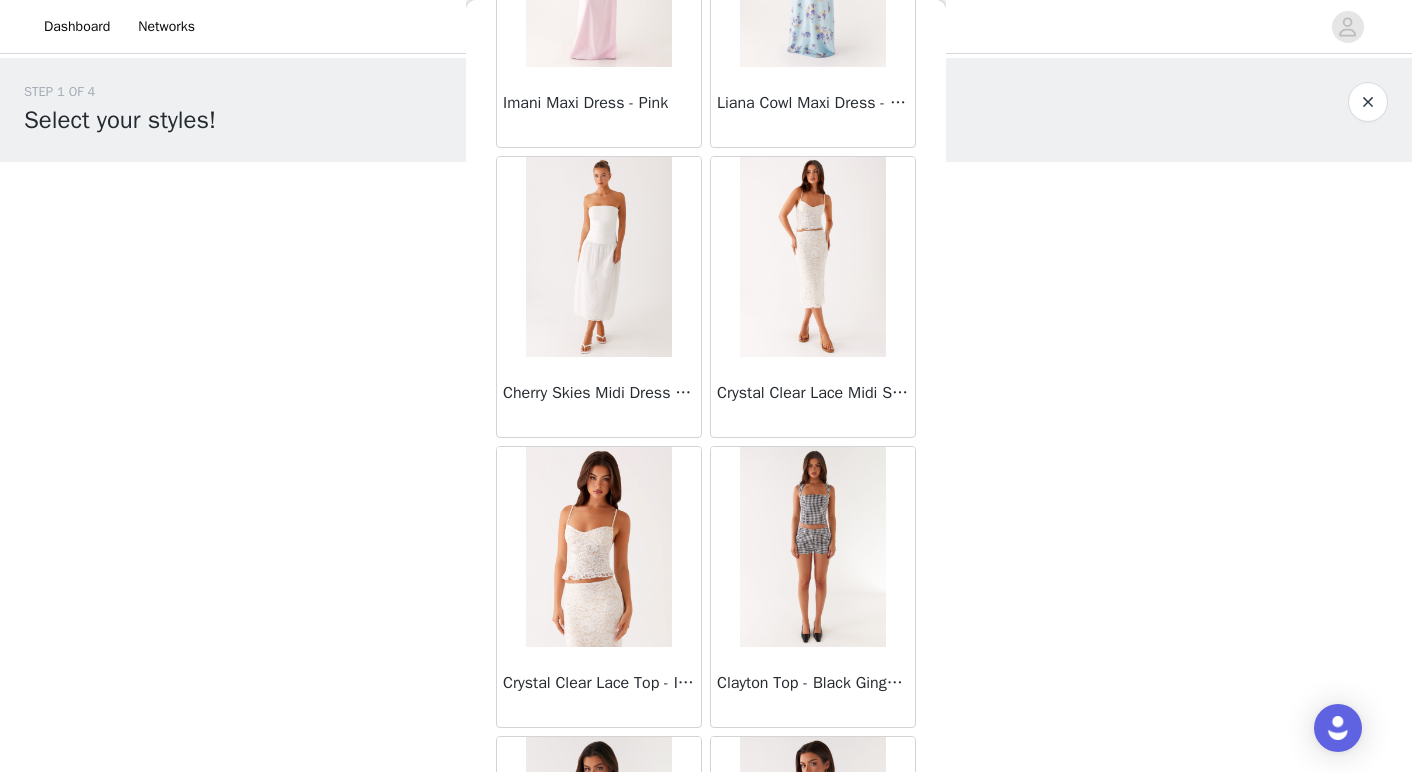 scroll, scrollTop: 850, scrollLeft: 0, axis: vertical 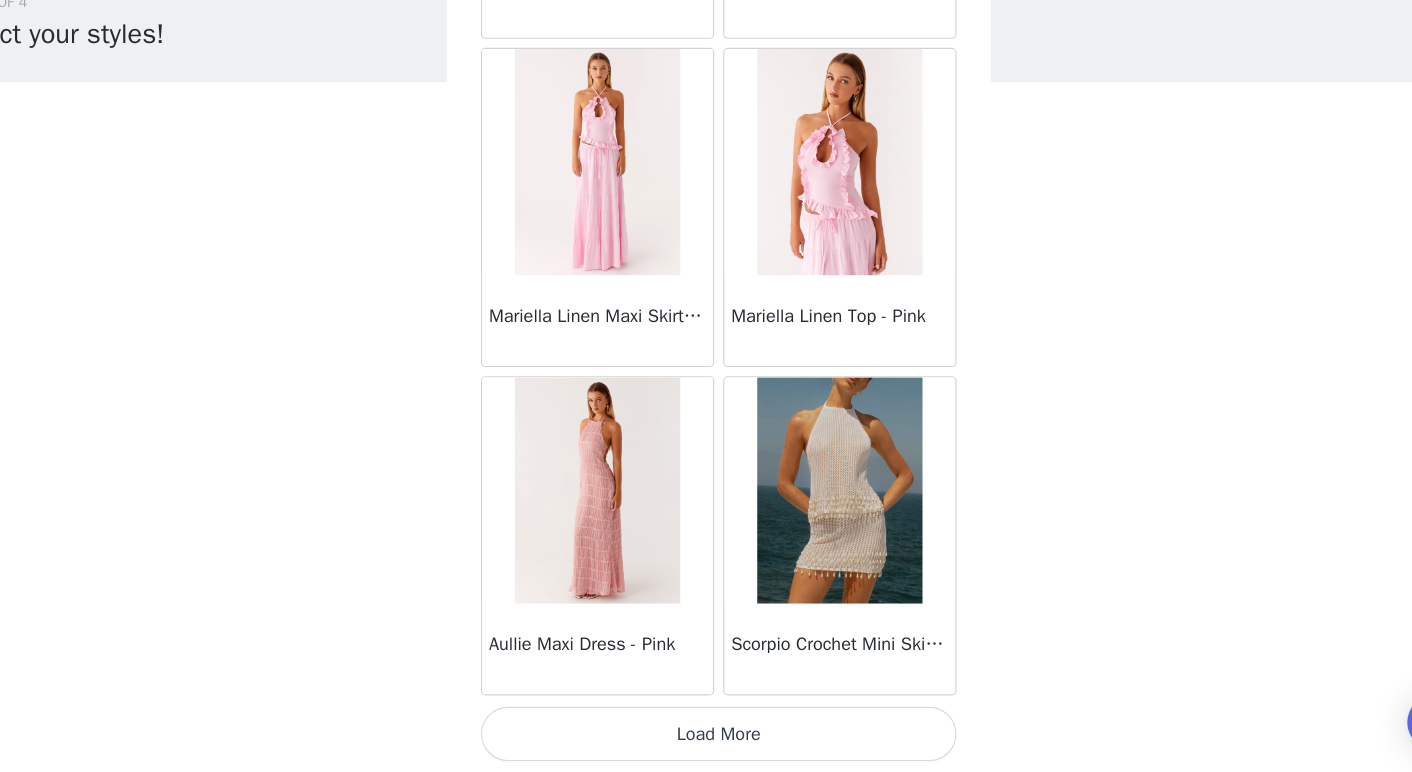 click on "Load More" at bounding box center (706, 738) 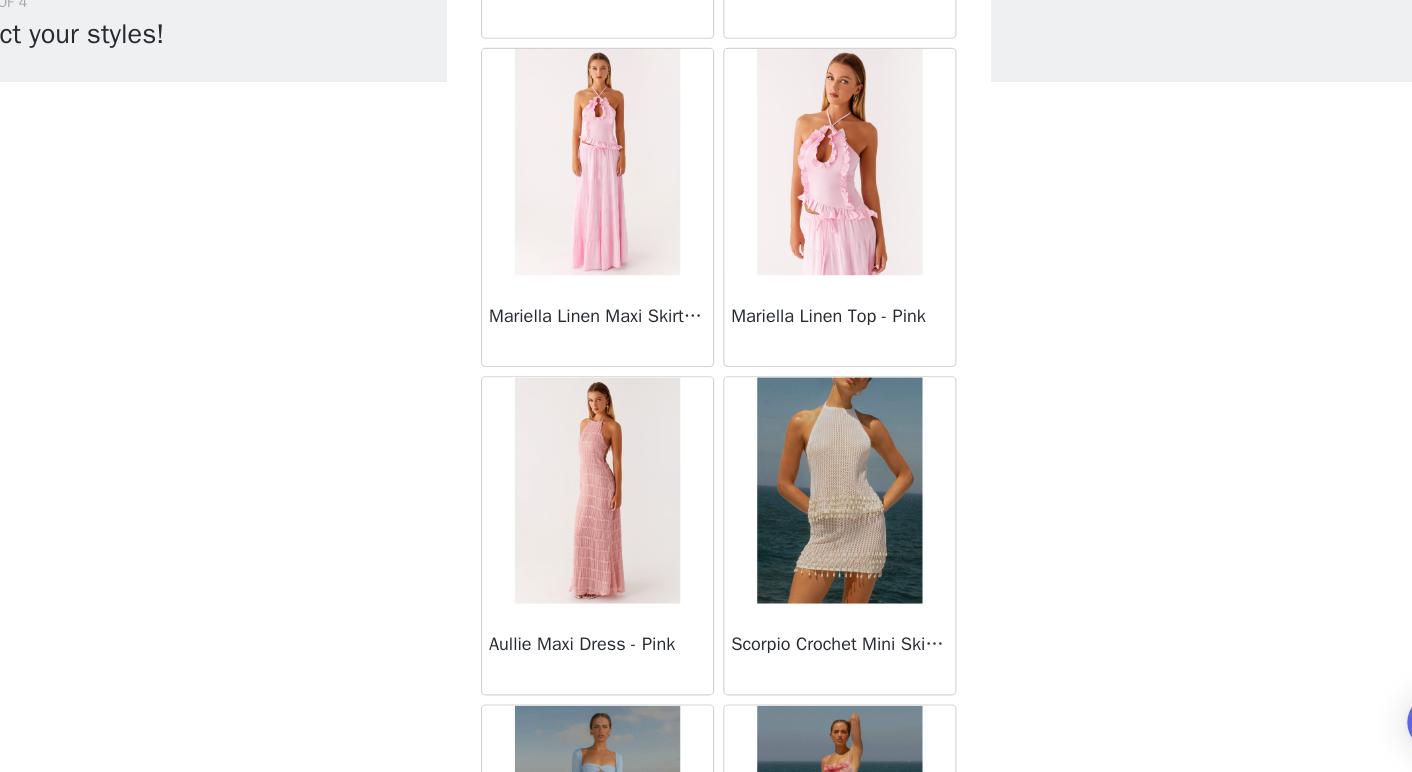scroll, scrollTop: 2539, scrollLeft: 0, axis: vertical 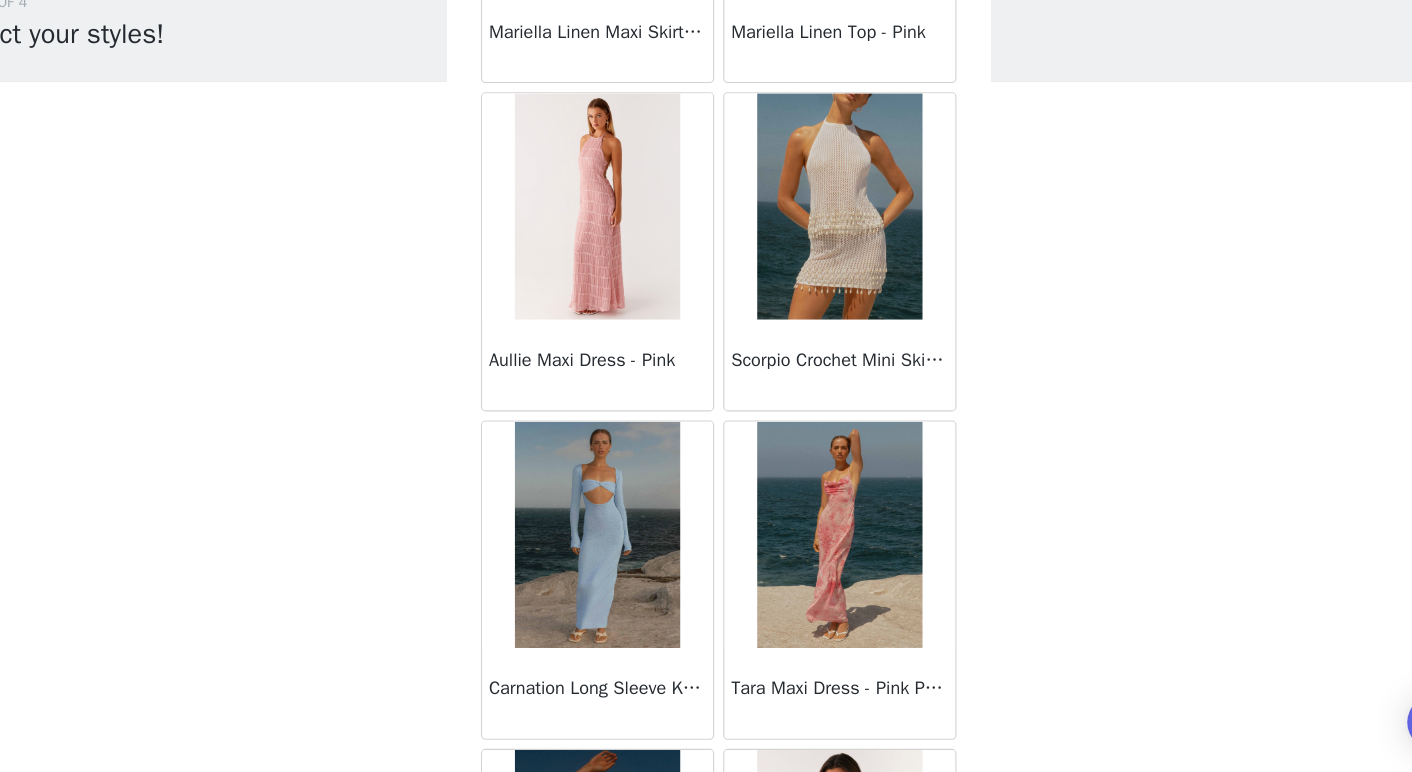 click on "Scorpio Crochet Mini Skirt - Ivory" at bounding box center (813, 412) 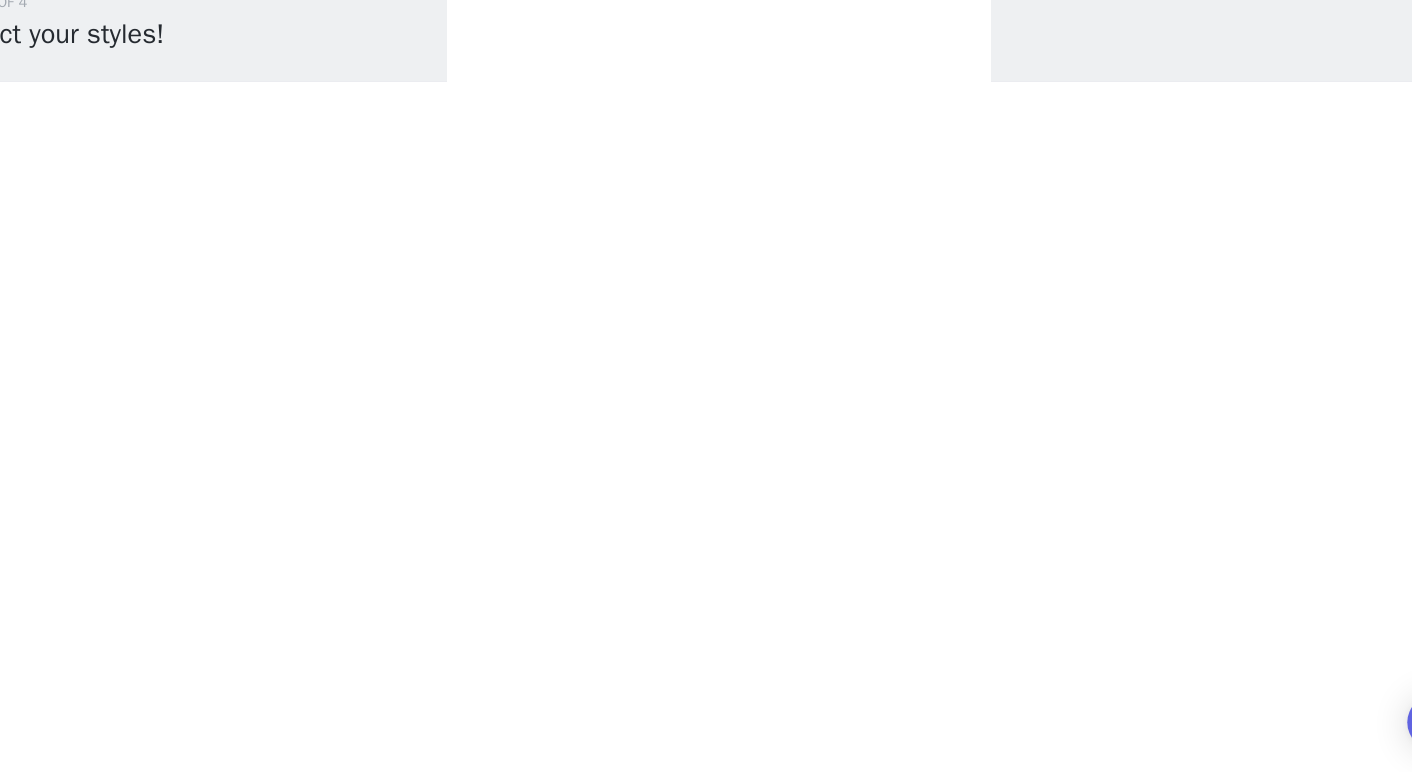 scroll, scrollTop: 0, scrollLeft: 0, axis: both 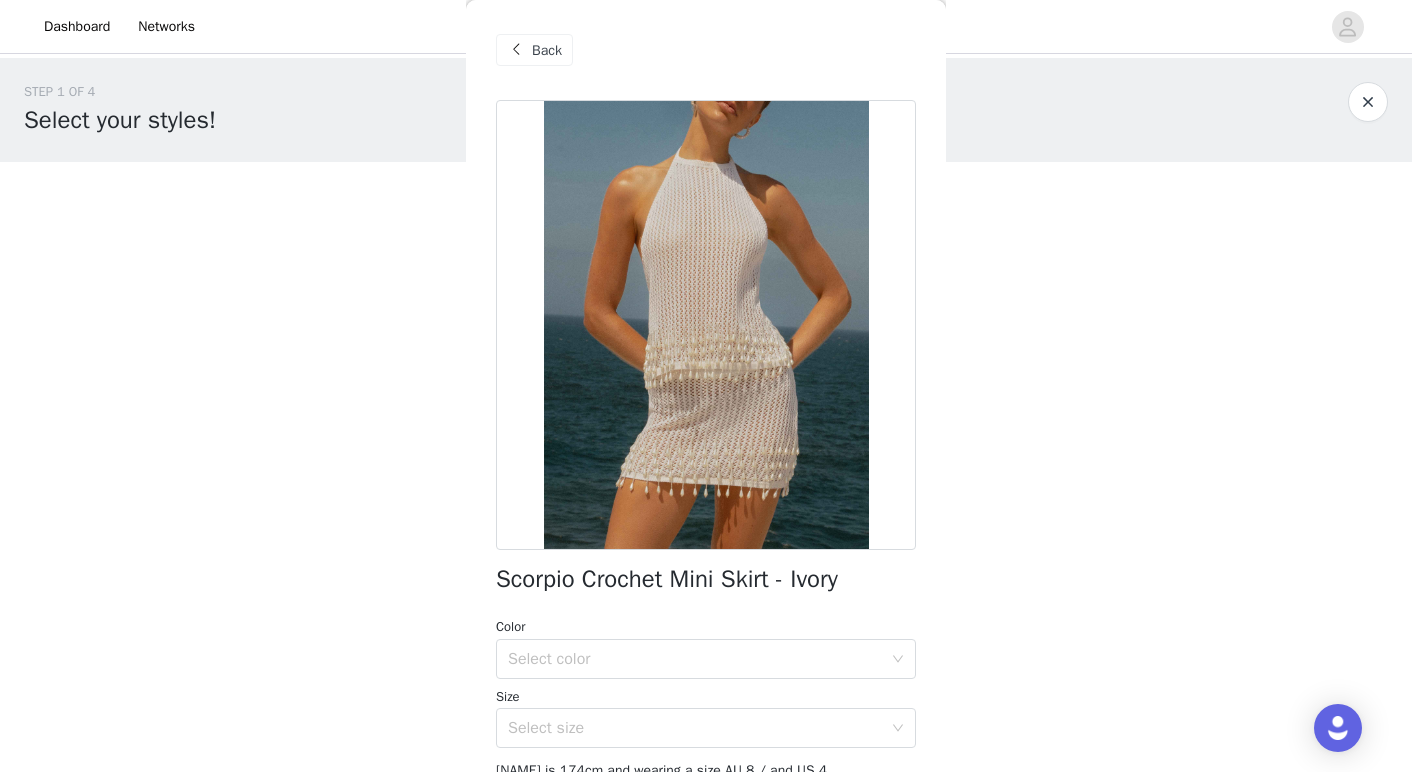 click at bounding box center [1368, 102] 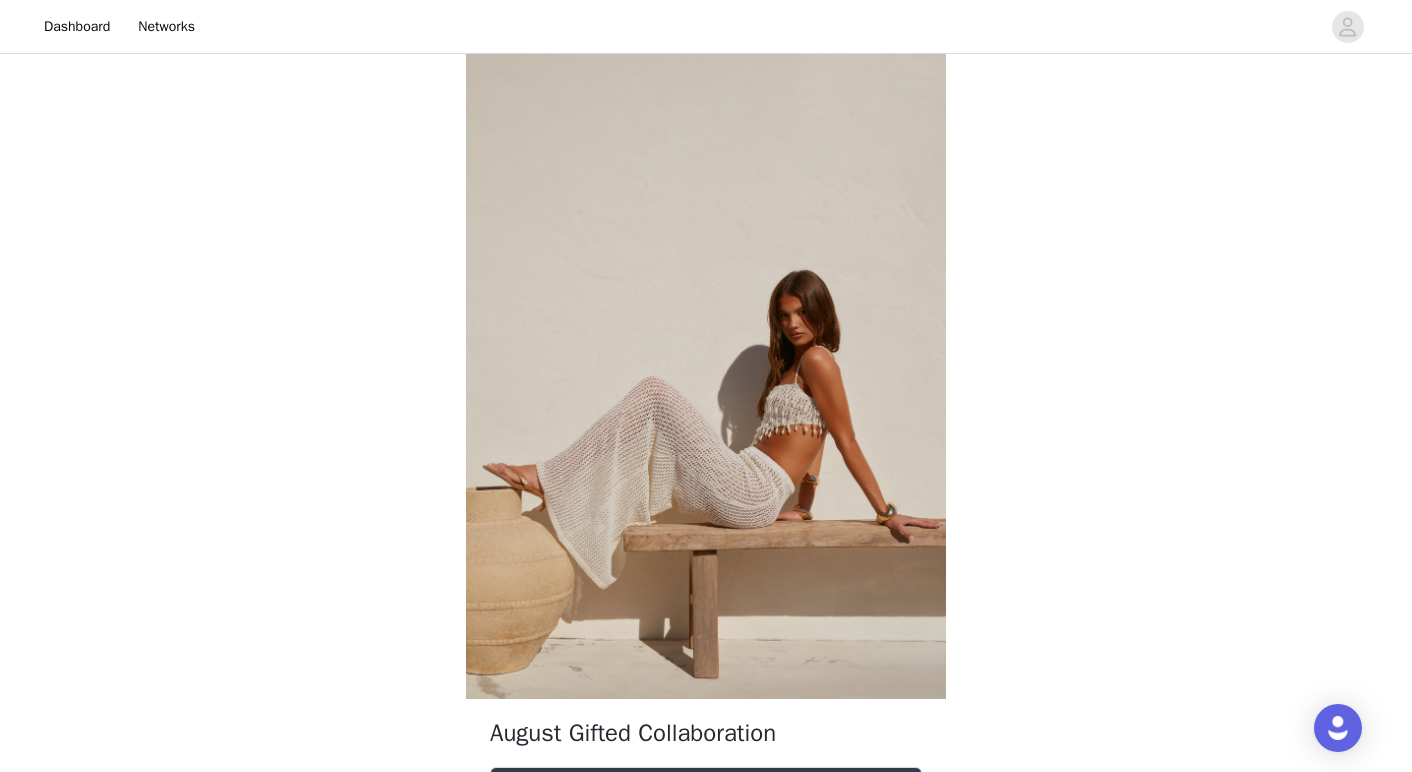 scroll, scrollTop: 447, scrollLeft: 0, axis: vertical 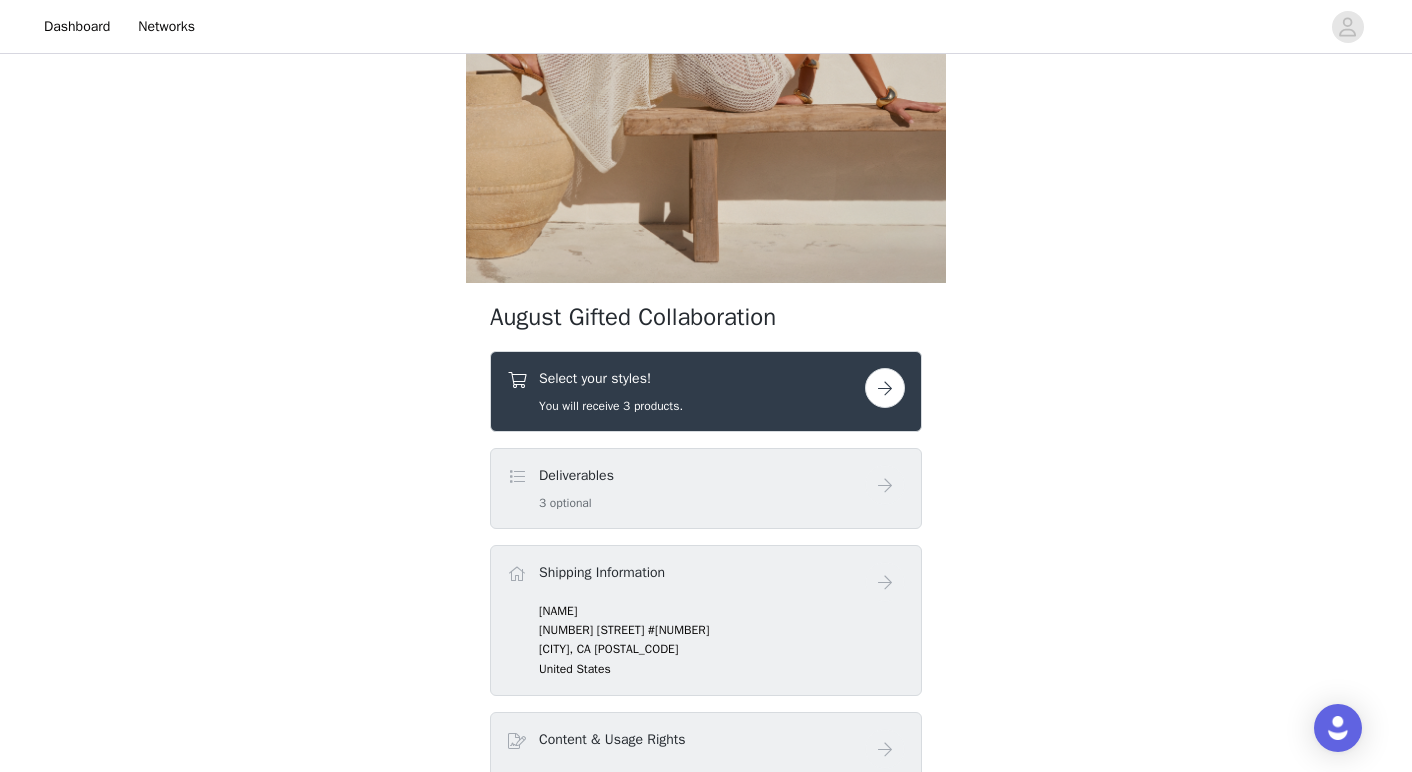 click on "Select your styles!   You will receive 3 products." at bounding box center [686, 391] 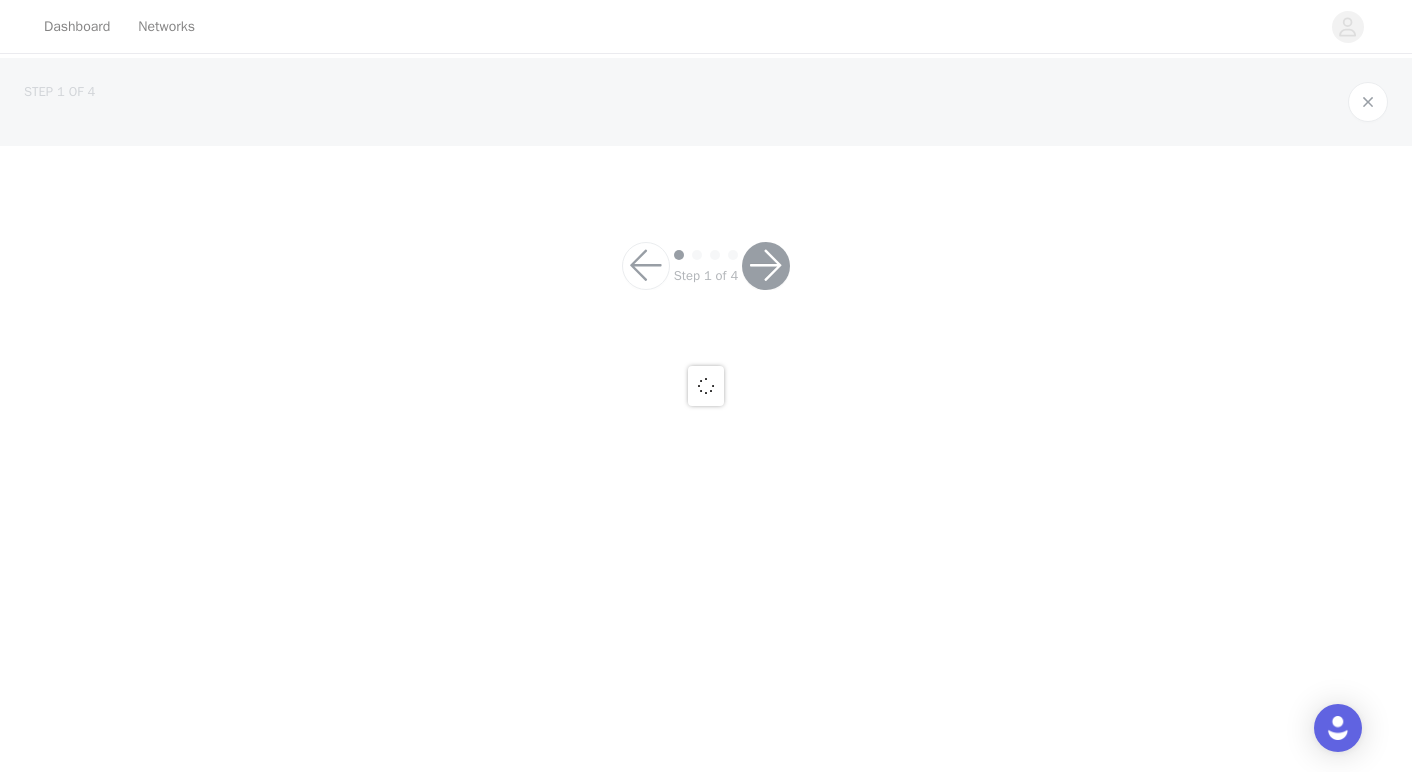scroll, scrollTop: 0, scrollLeft: 0, axis: both 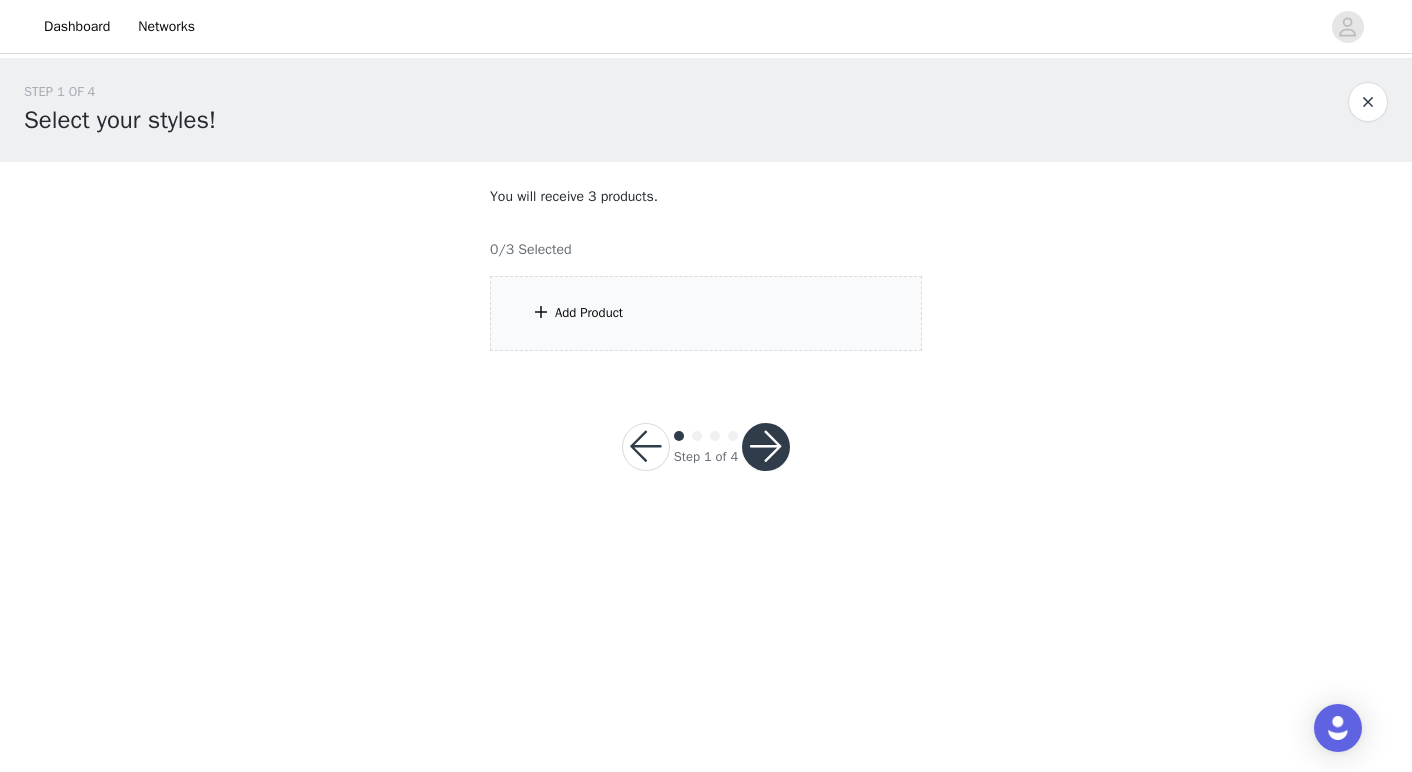 click on "Add Product" at bounding box center (706, 313) 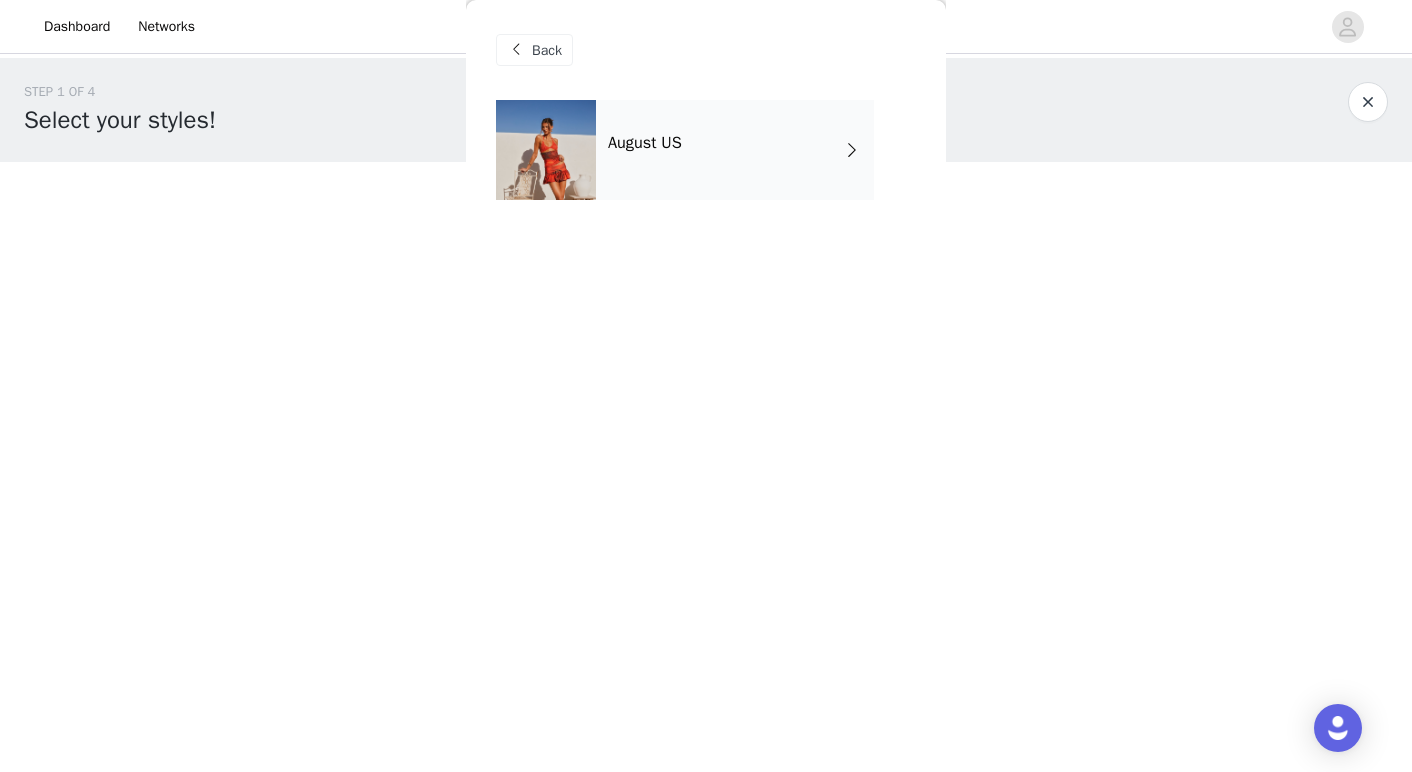 click on "August US" at bounding box center (645, 143) 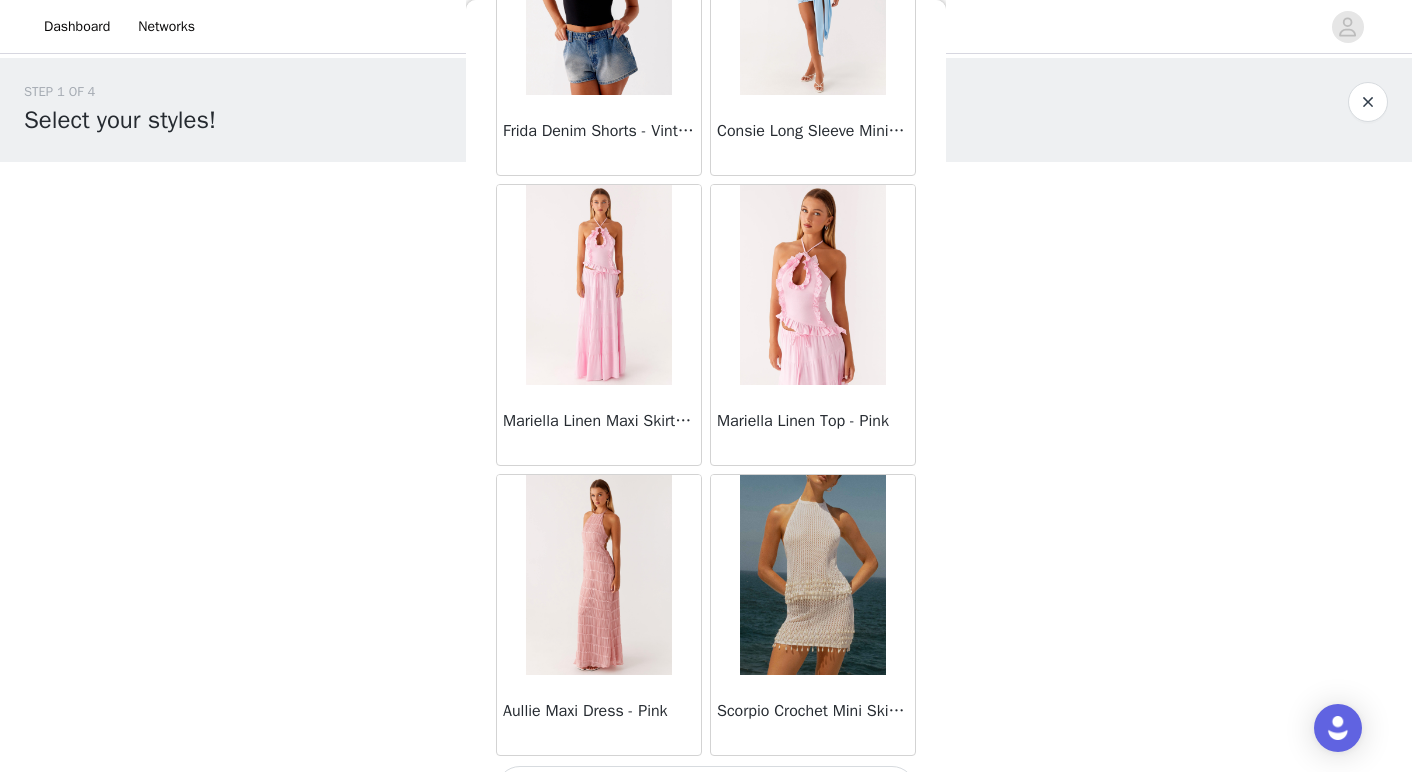 scroll, scrollTop: 2288, scrollLeft: 0, axis: vertical 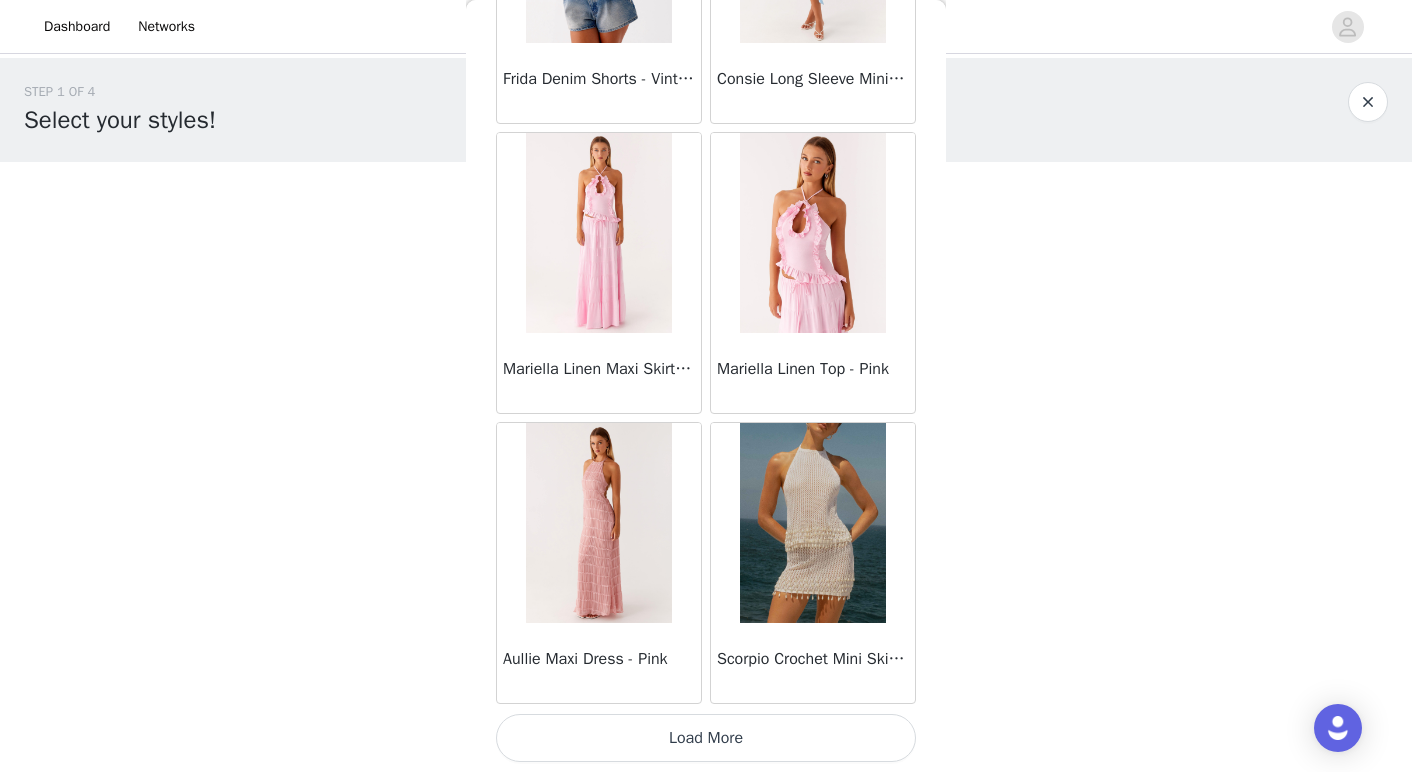 click on "Load More" at bounding box center (706, 738) 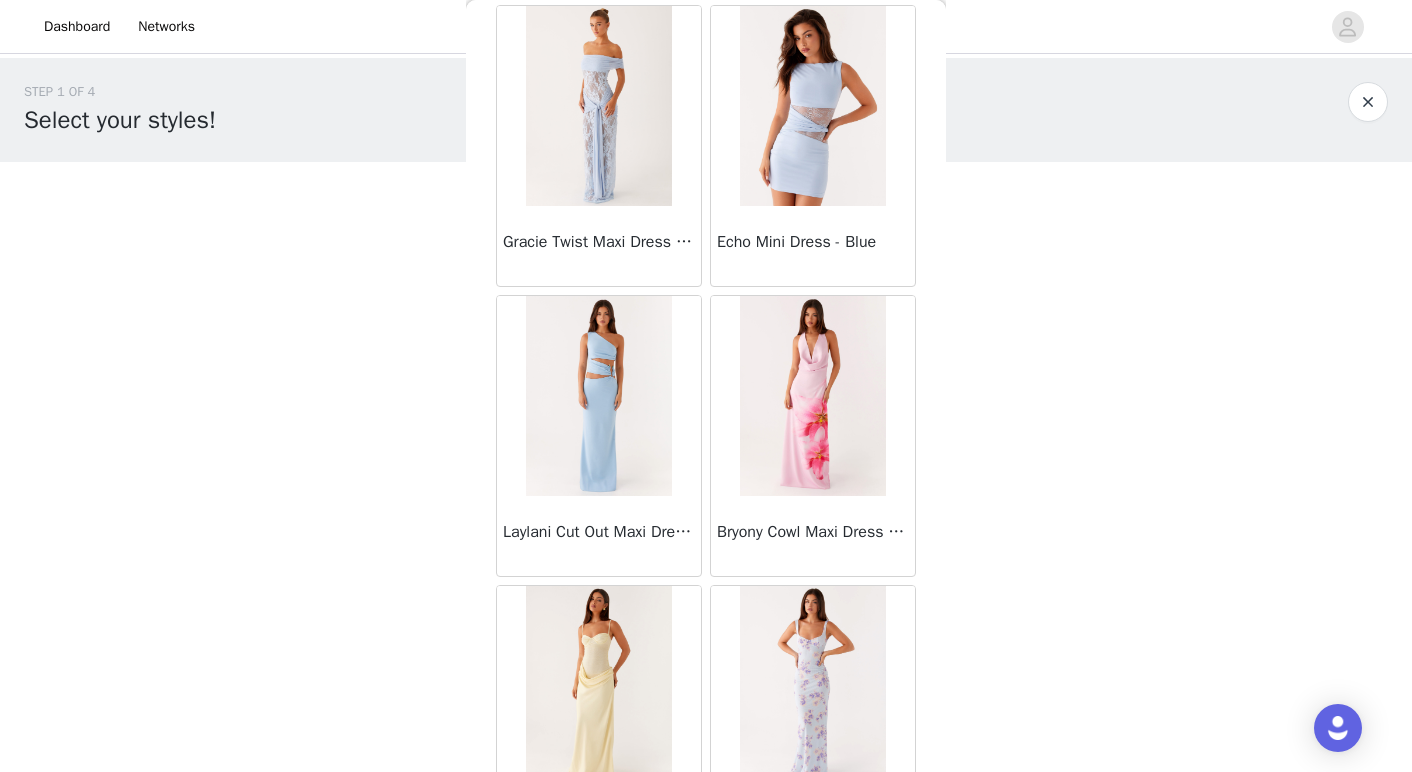 scroll, scrollTop: 5188, scrollLeft: 0, axis: vertical 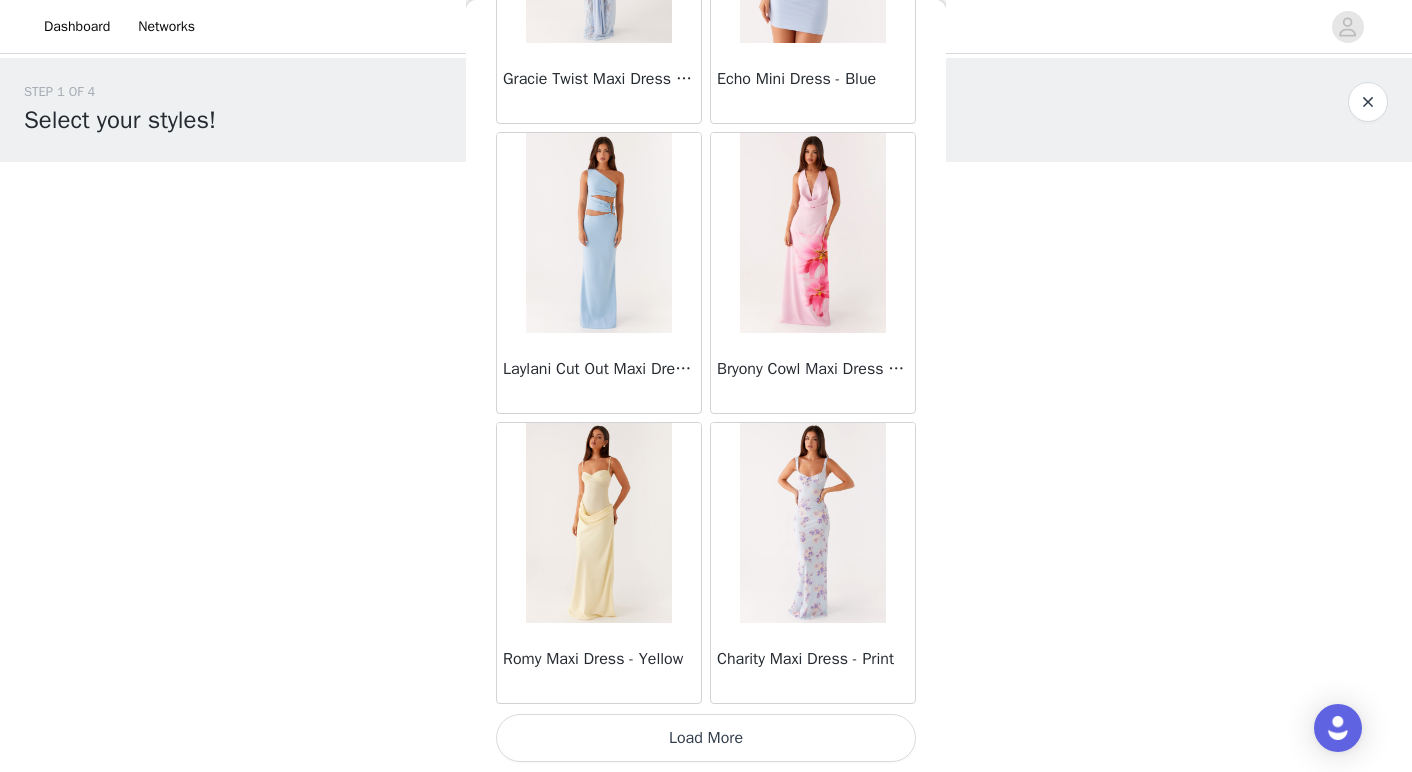 click on "Load More" at bounding box center [706, 738] 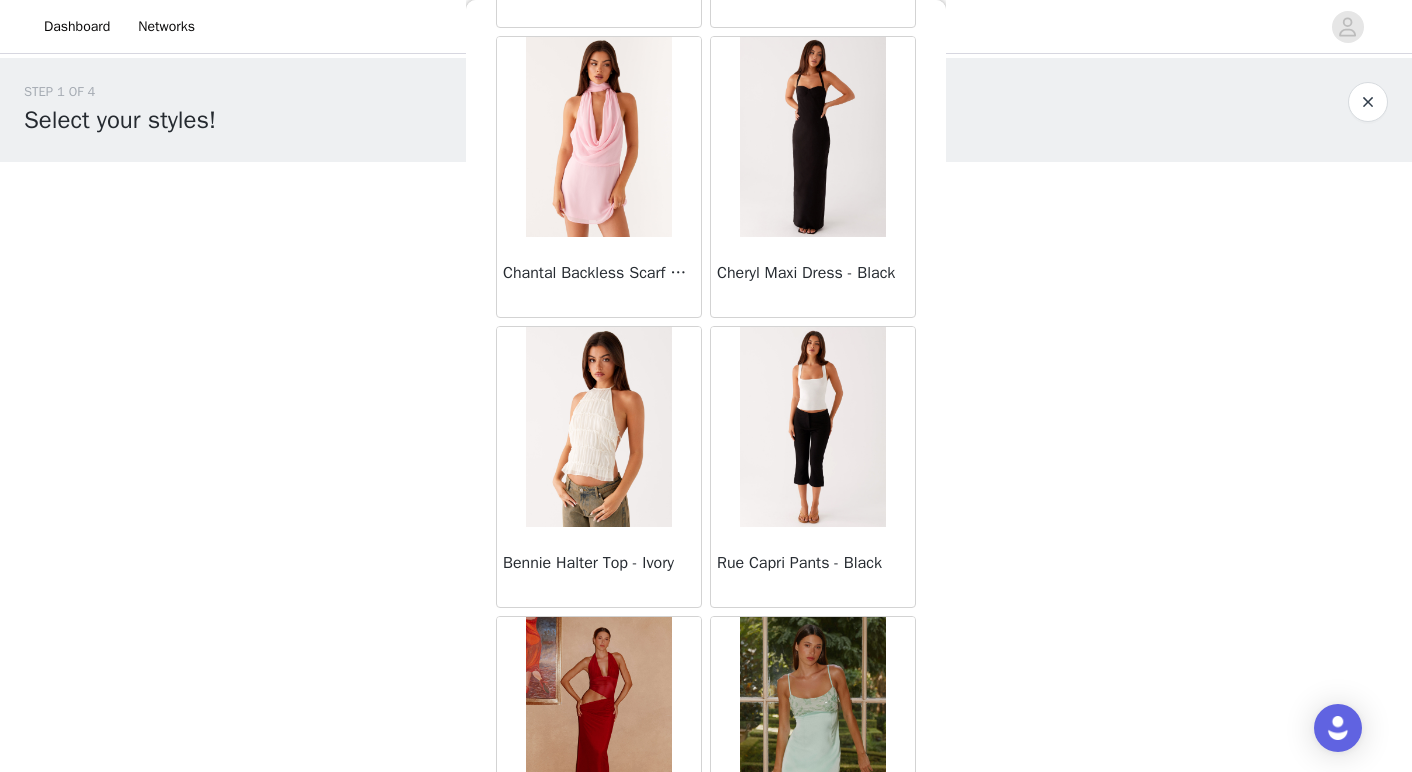 scroll, scrollTop: 8088, scrollLeft: 0, axis: vertical 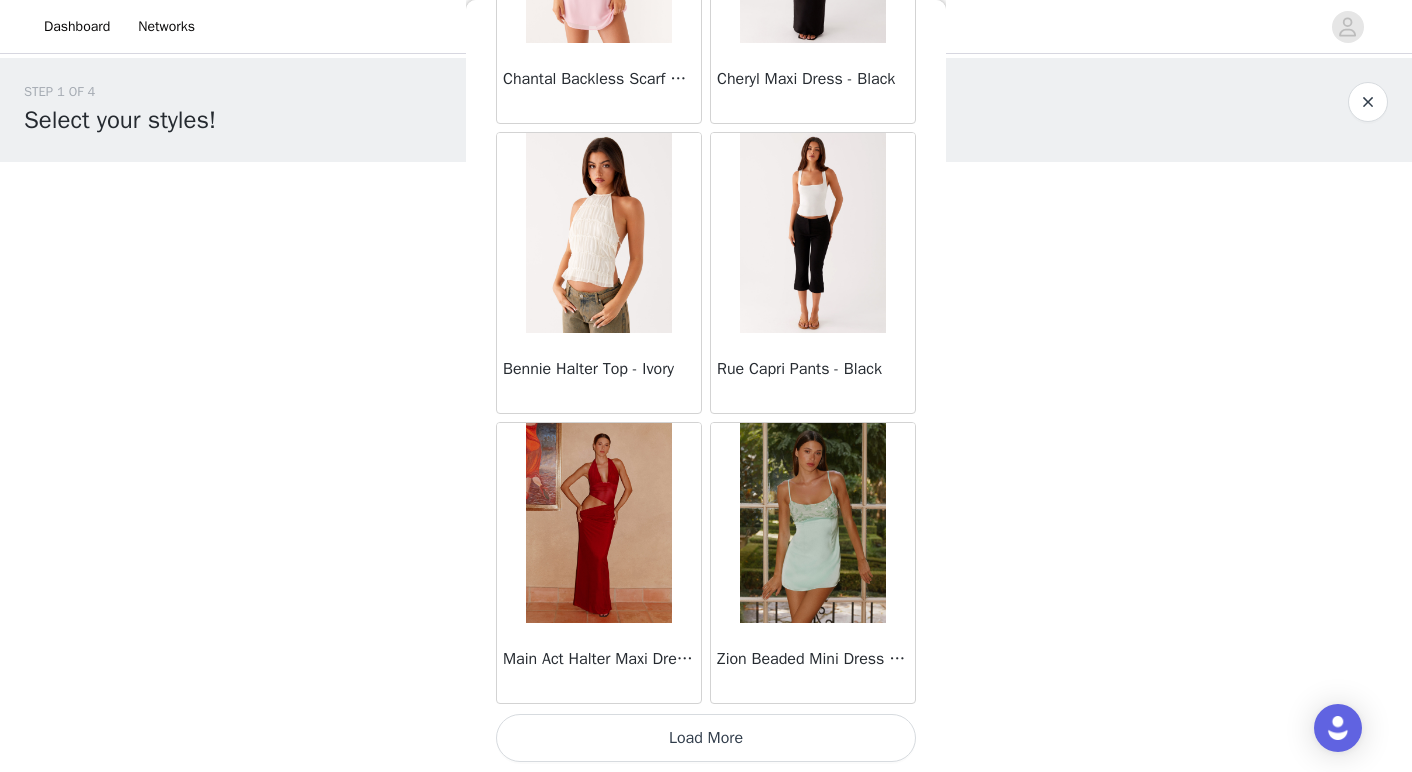 click on "Load More" at bounding box center (706, 738) 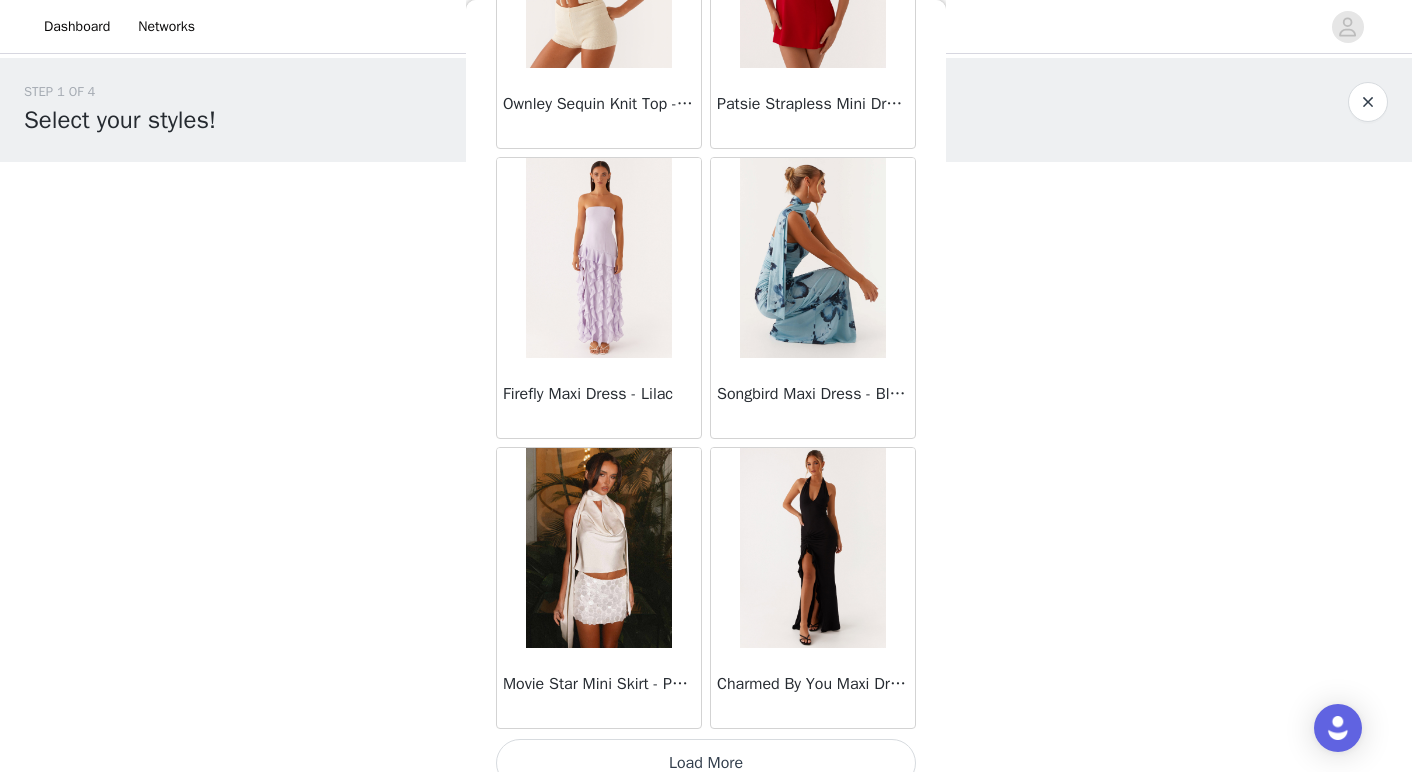 scroll, scrollTop: 10988, scrollLeft: 0, axis: vertical 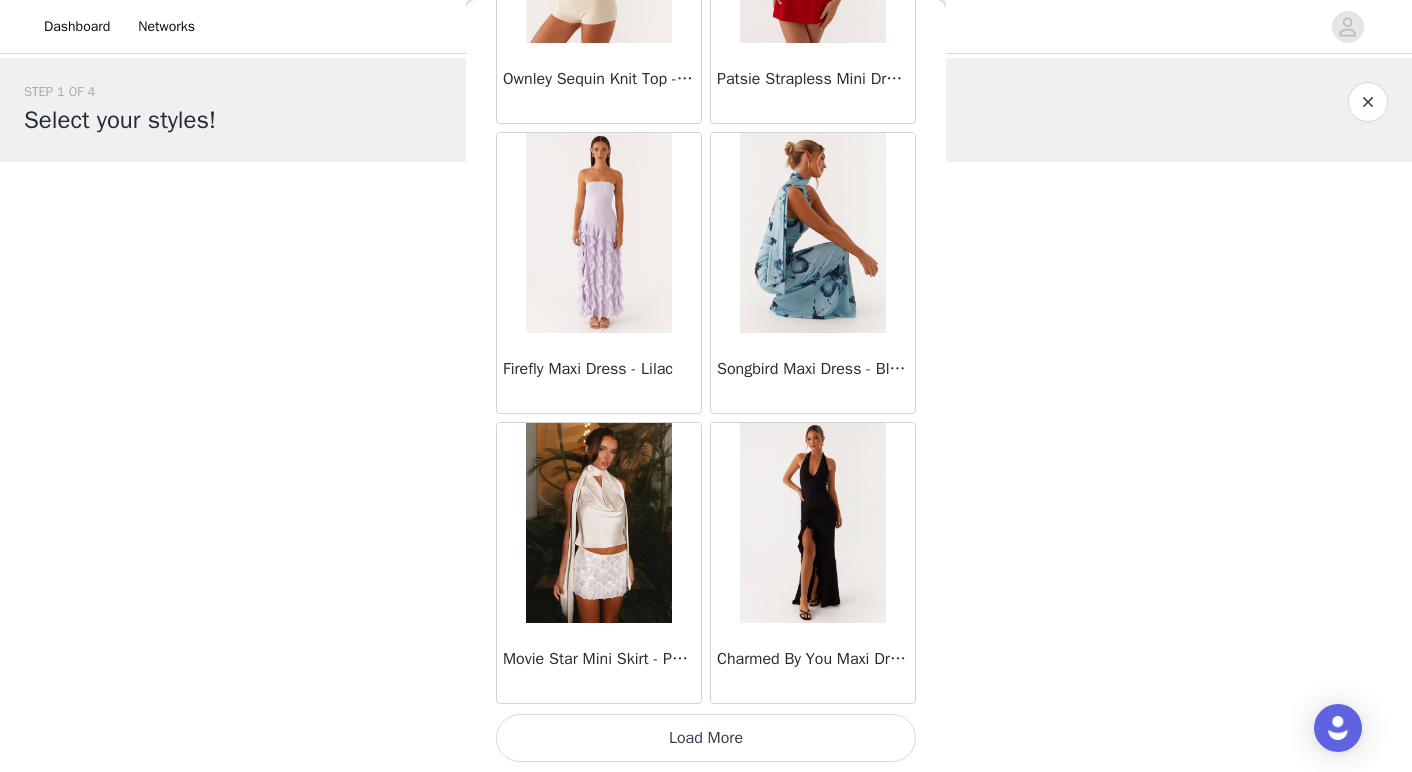 click on "Load More" at bounding box center (706, 738) 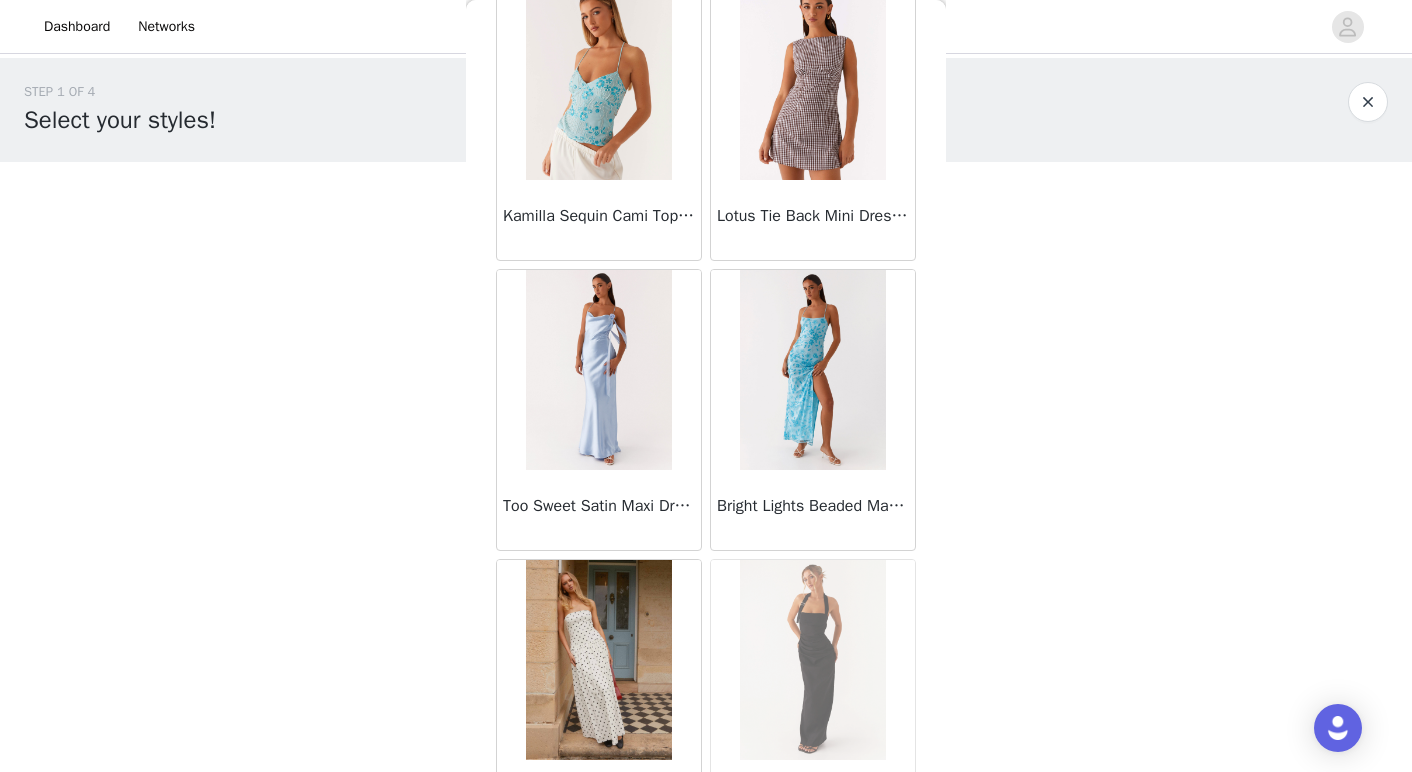 scroll, scrollTop: 13888, scrollLeft: 0, axis: vertical 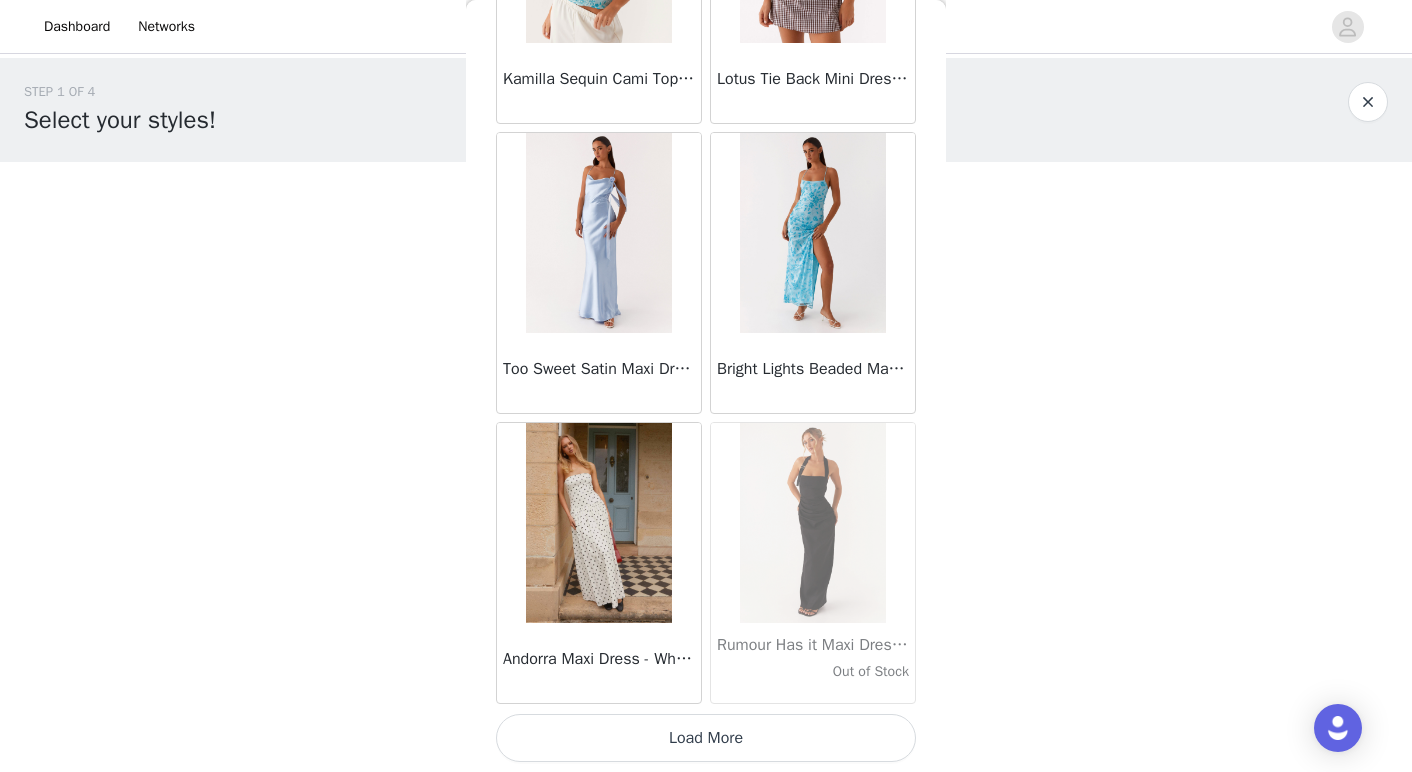 click on "Load More" at bounding box center [706, 738] 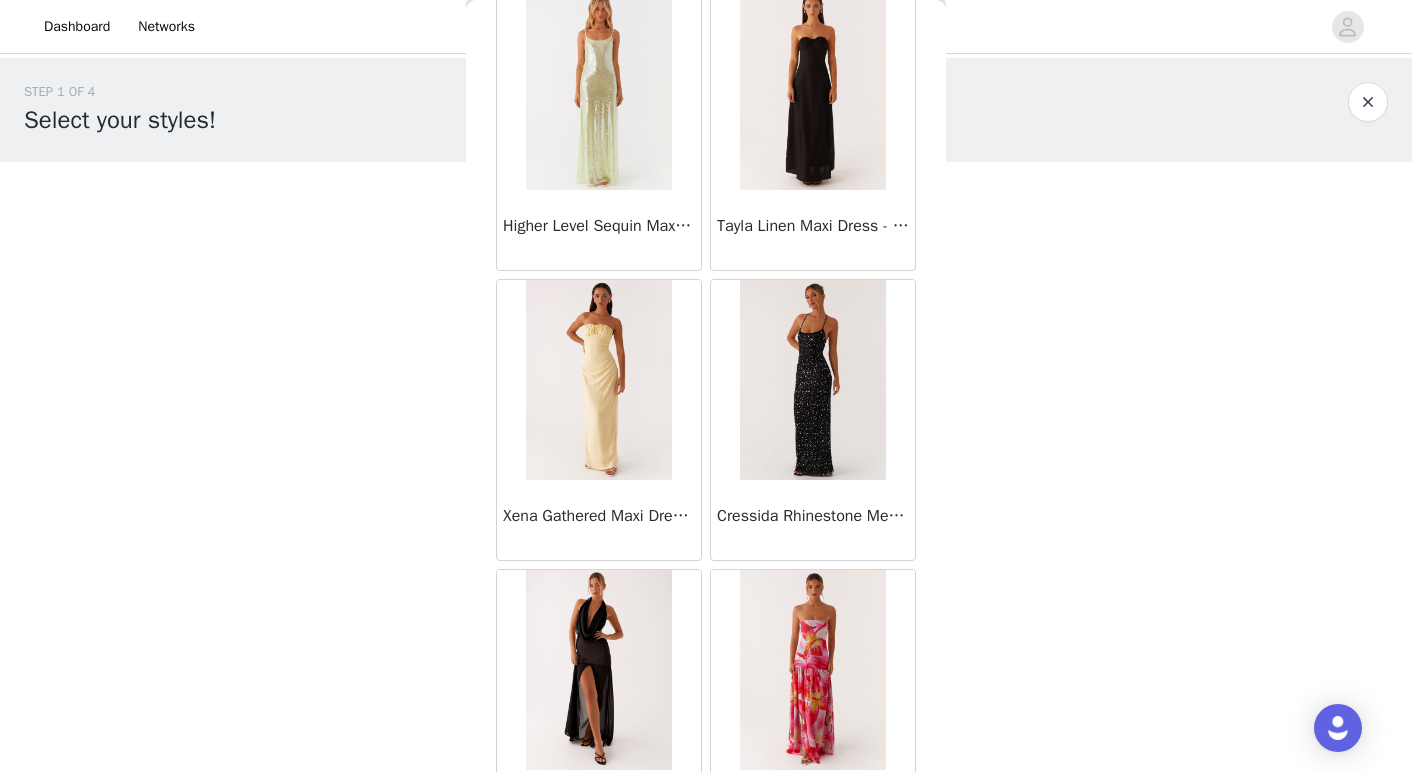 scroll, scrollTop: 14698, scrollLeft: 0, axis: vertical 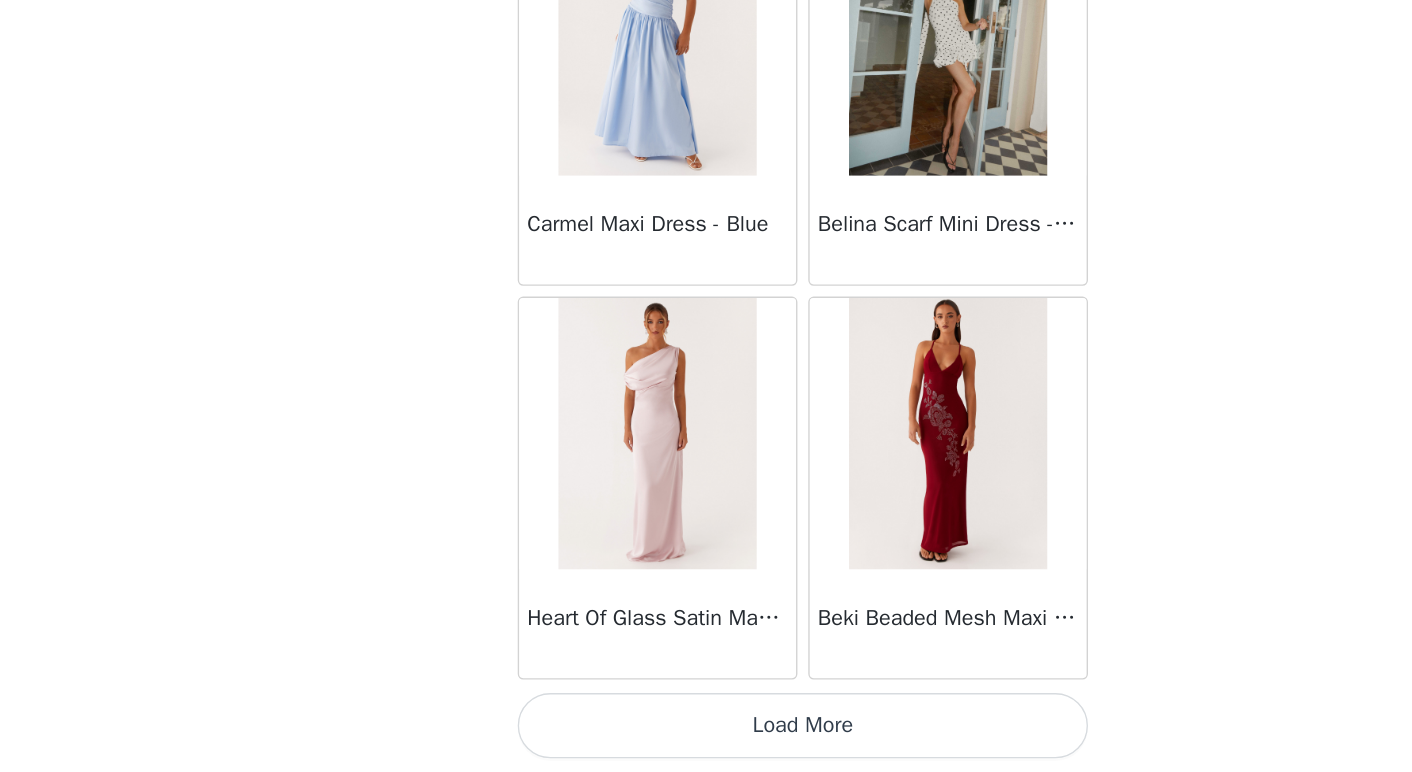 click on "Load More" at bounding box center (706, 738) 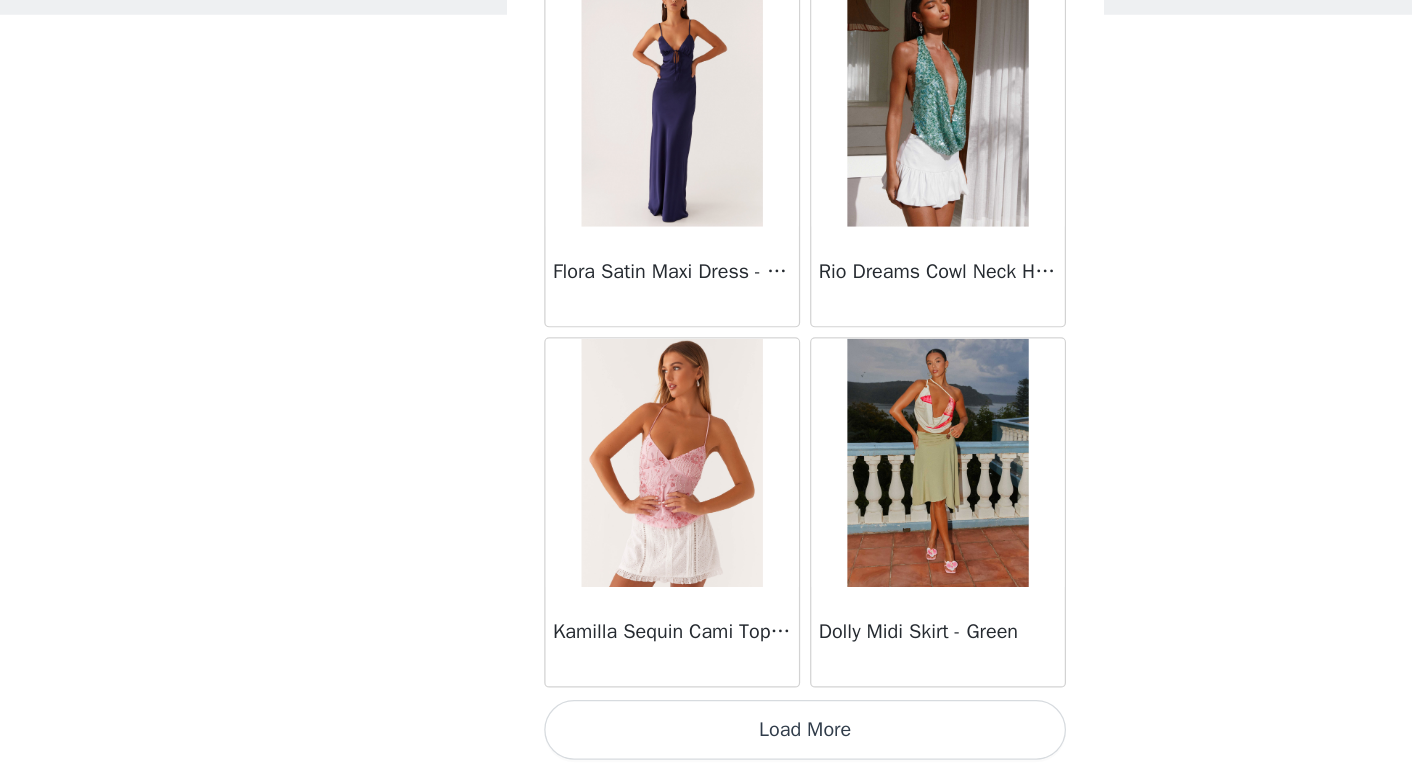 click on "Load More" at bounding box center [706, 738] 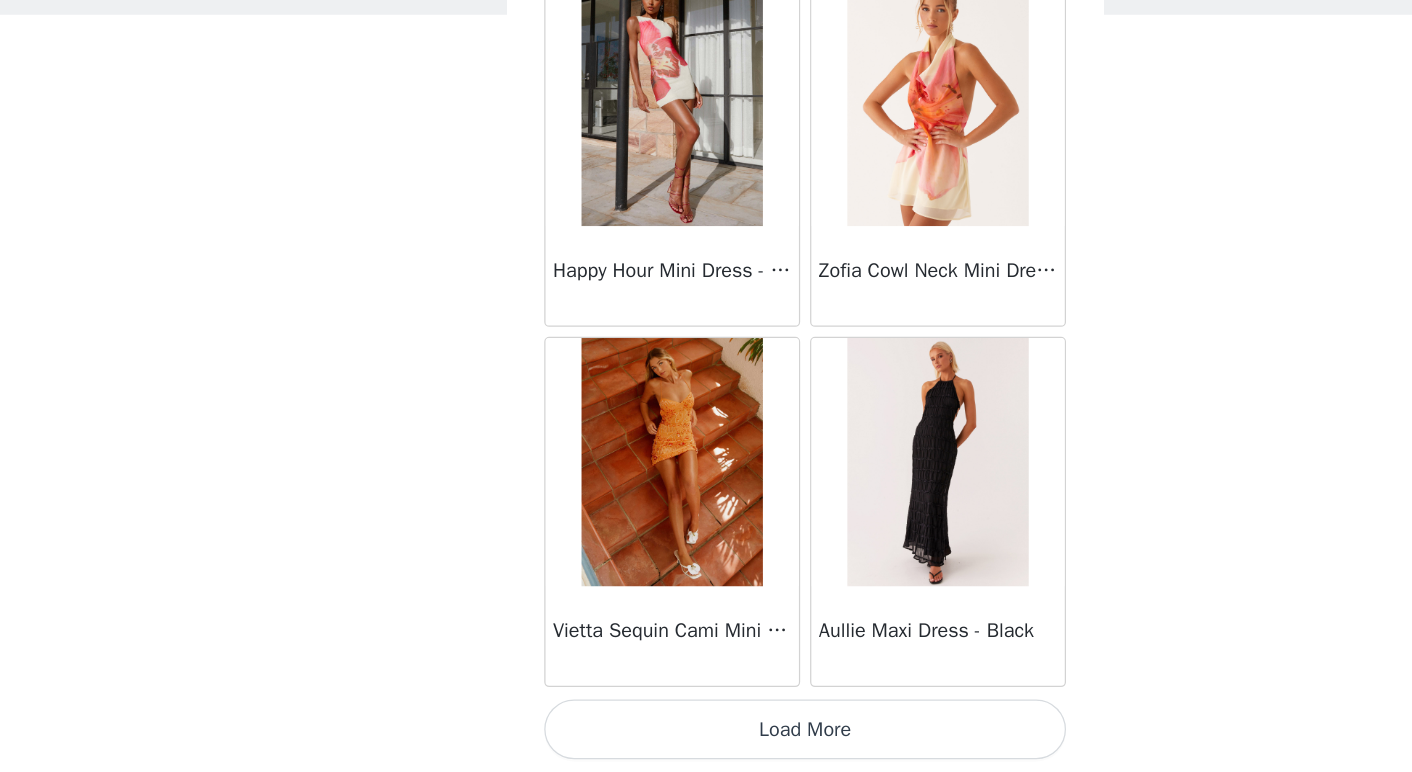 click on "Load More" at bounding box center [706, 738] 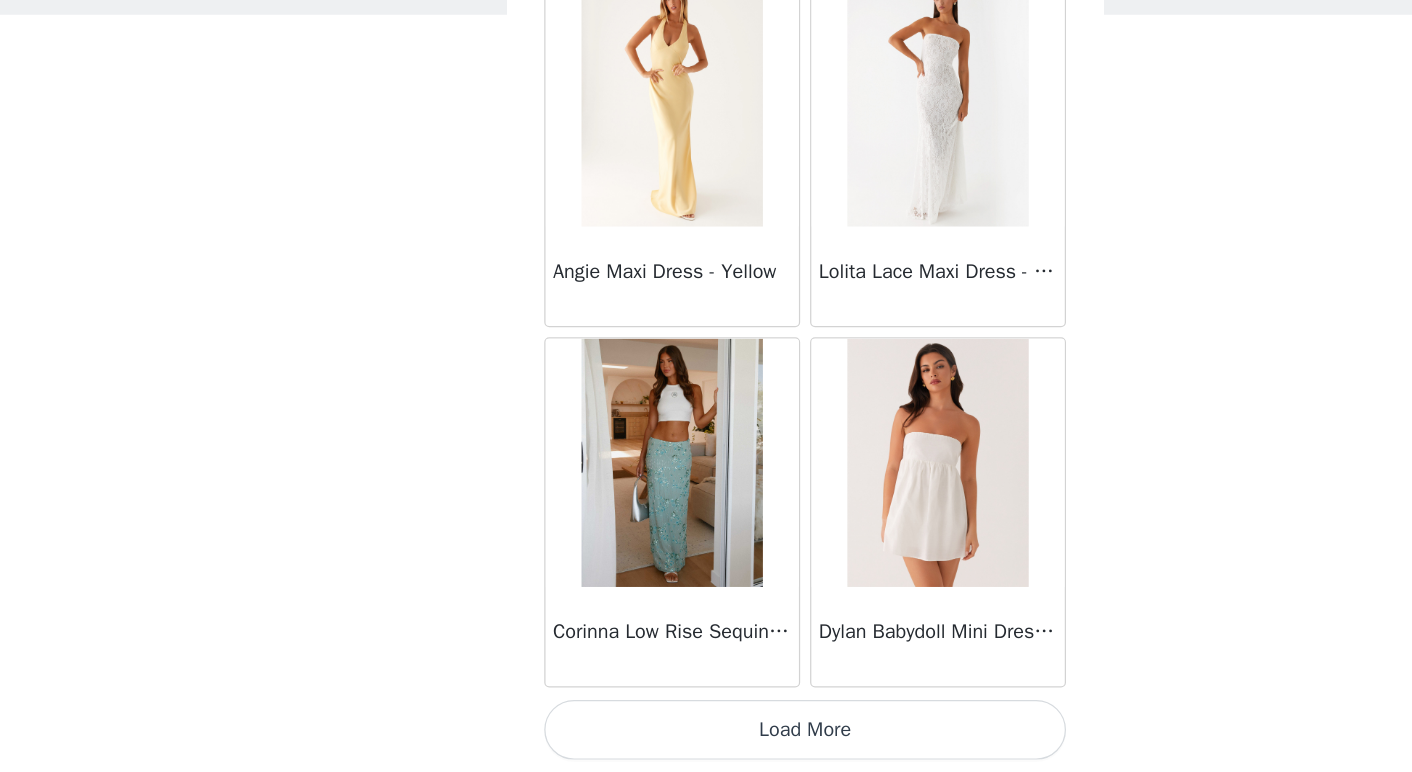 click on "Load More" at bounding box center (706, 738) 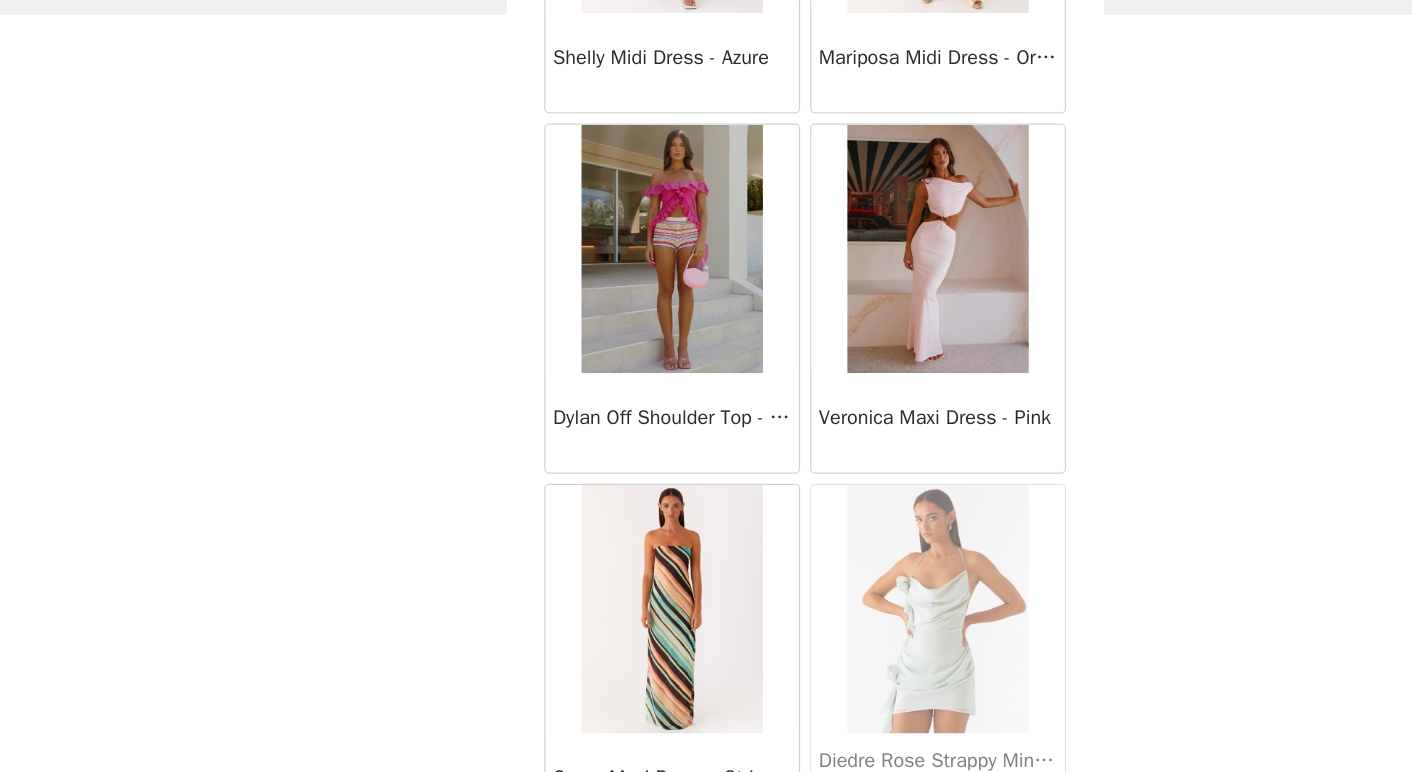 scroll, scrollTop: 28388, scrollLeft: 0, axis: vertical 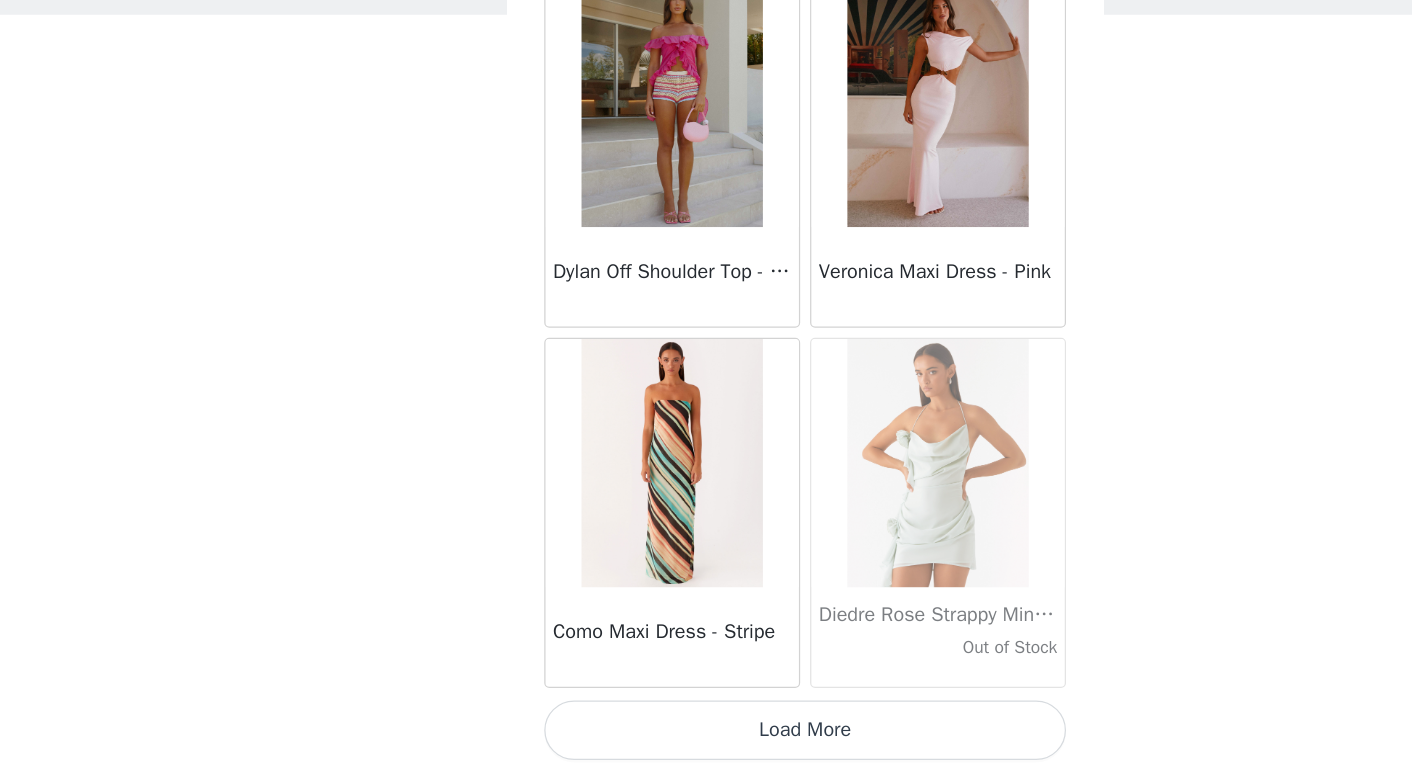 click on "Load More" at bounding box center (706, 738) 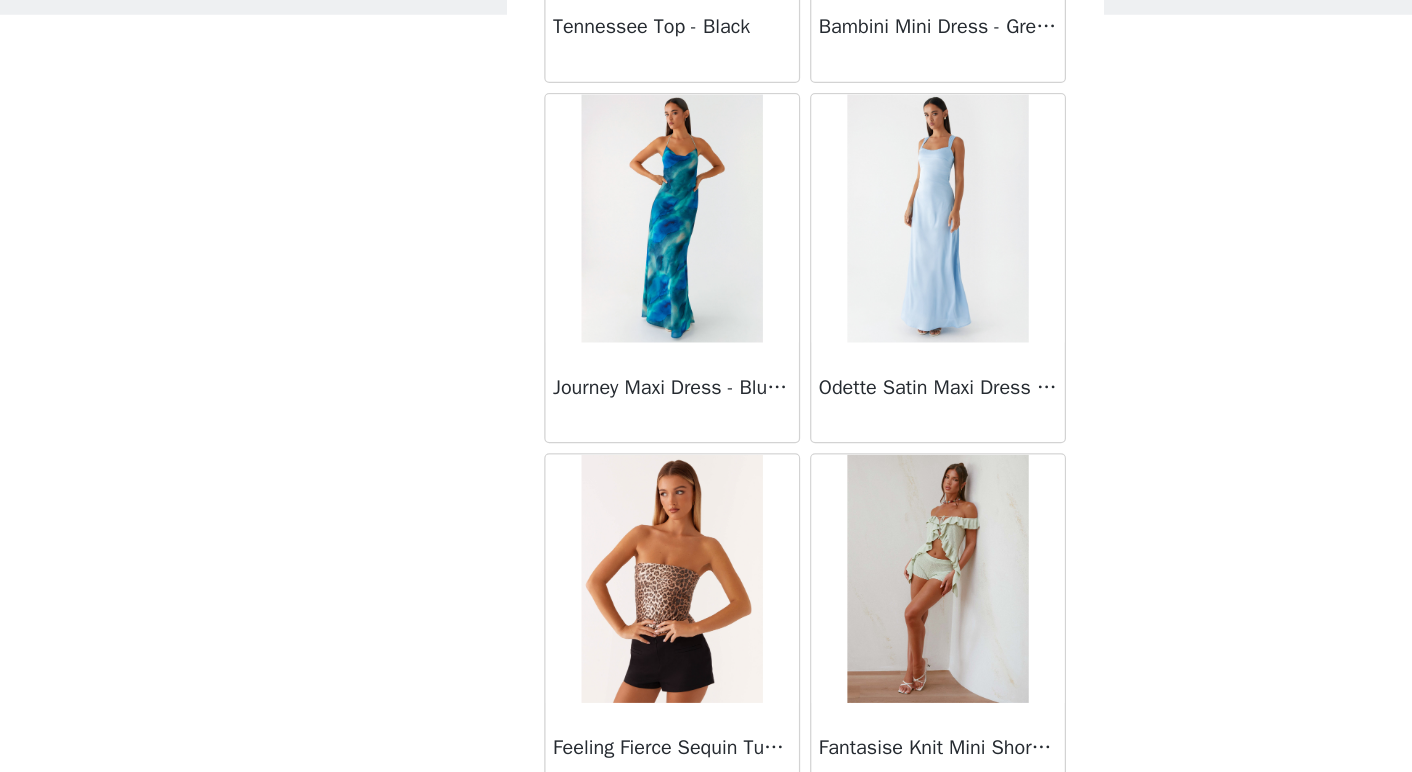 scroll, scrollTop: 31288, scrollLeft: 0, axis: vertical 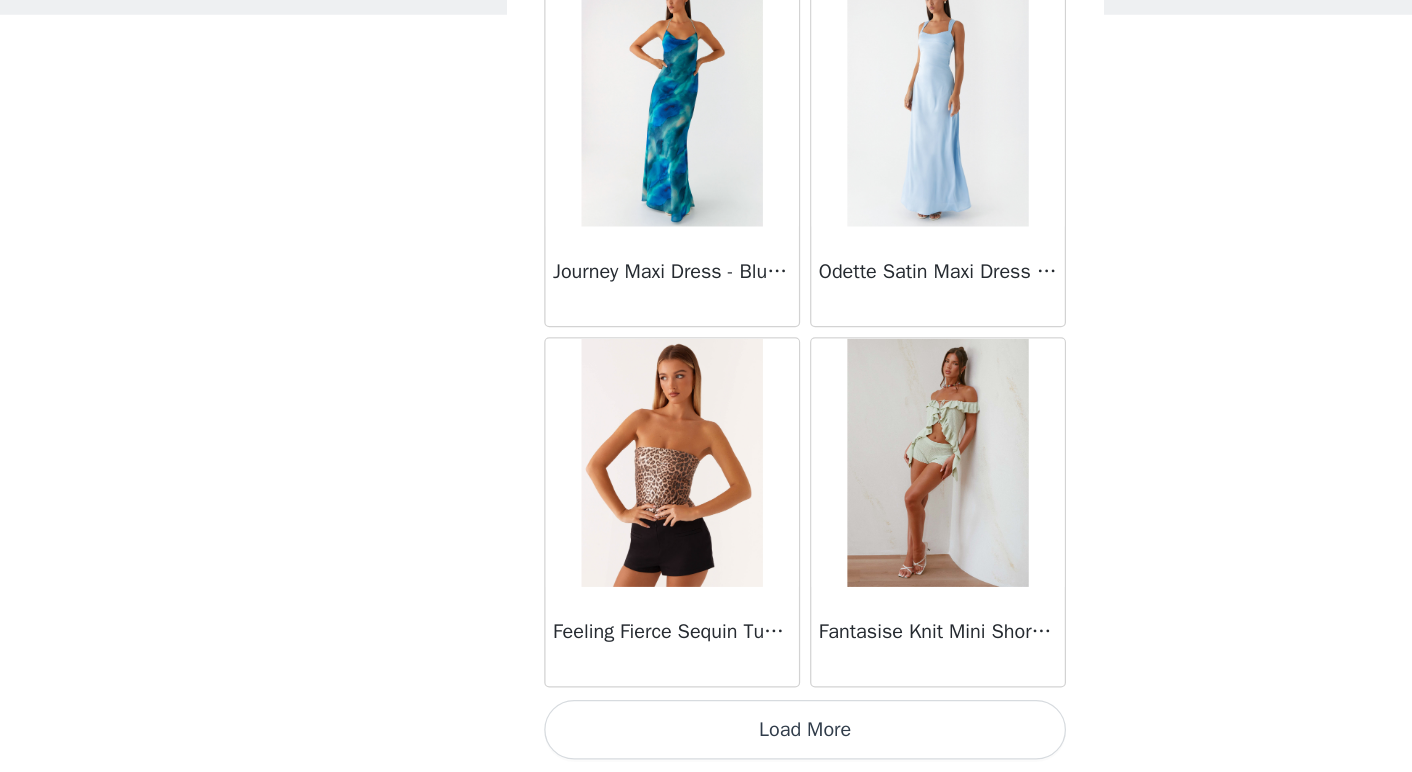 click on "Load More" at bounding box center (706, 738) 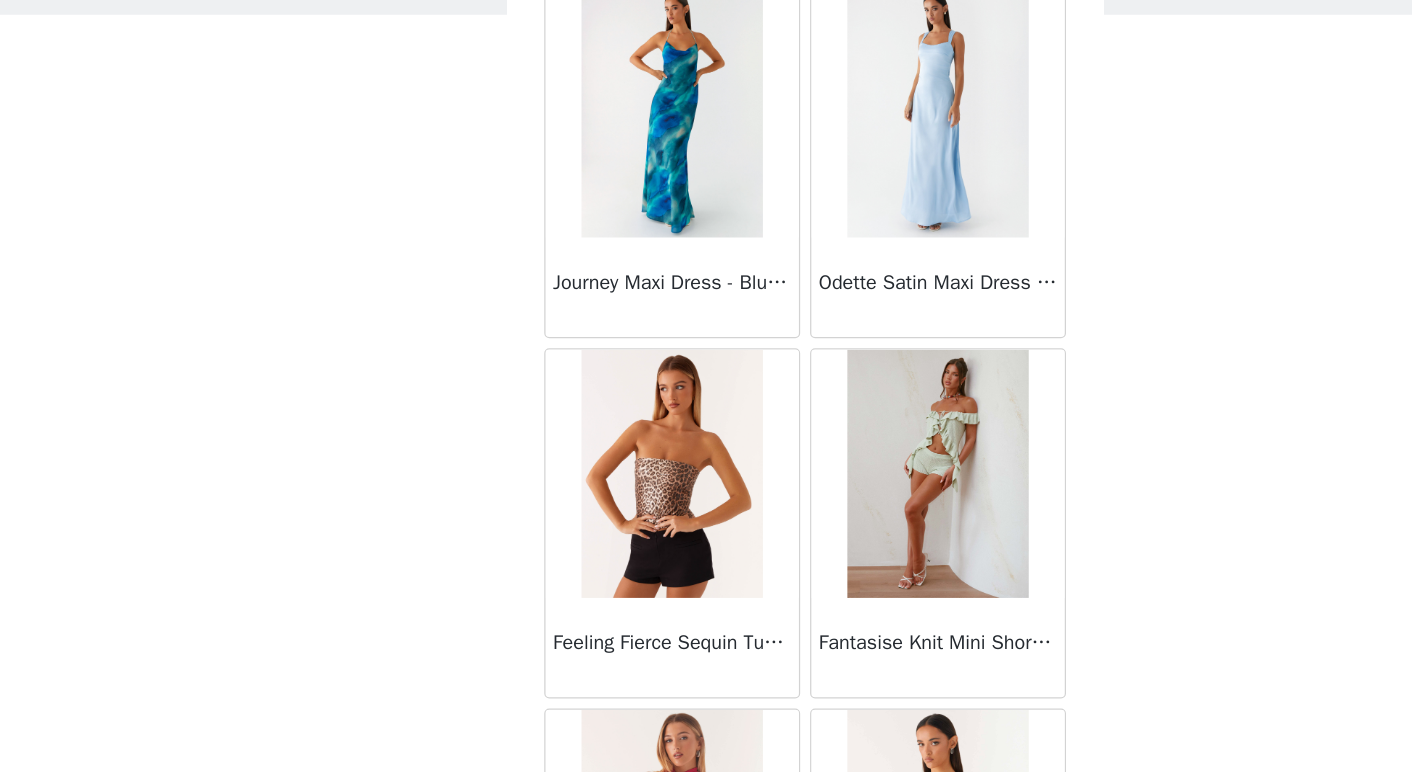 scroll, scrollTop: 31288, scrollLeft: 0, axis: vertical 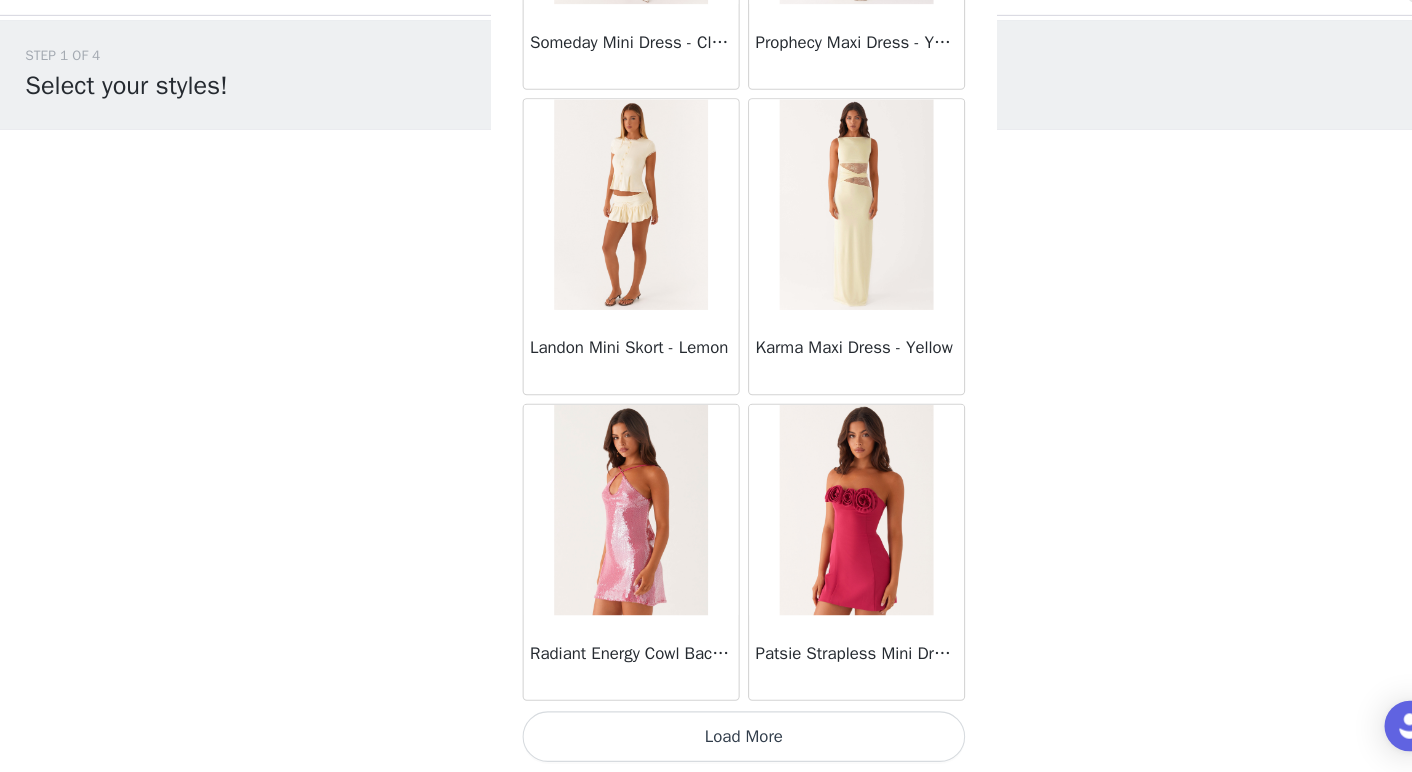 click on "Patsie Strapless Mini Dress - Fuchsia" at bounding box center (813, 563) 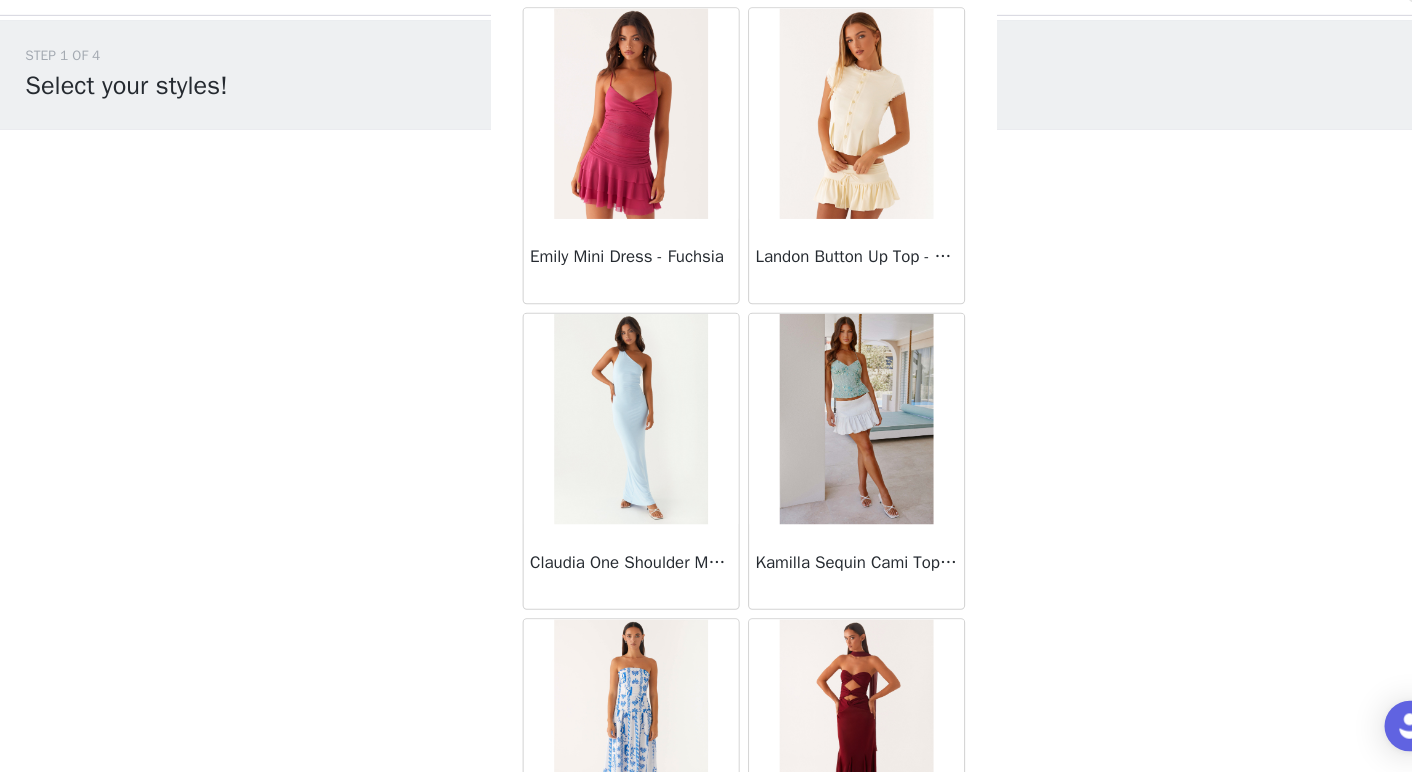 scroll, scrollTop: 37088, scrollLeft: 0, axis: vertical 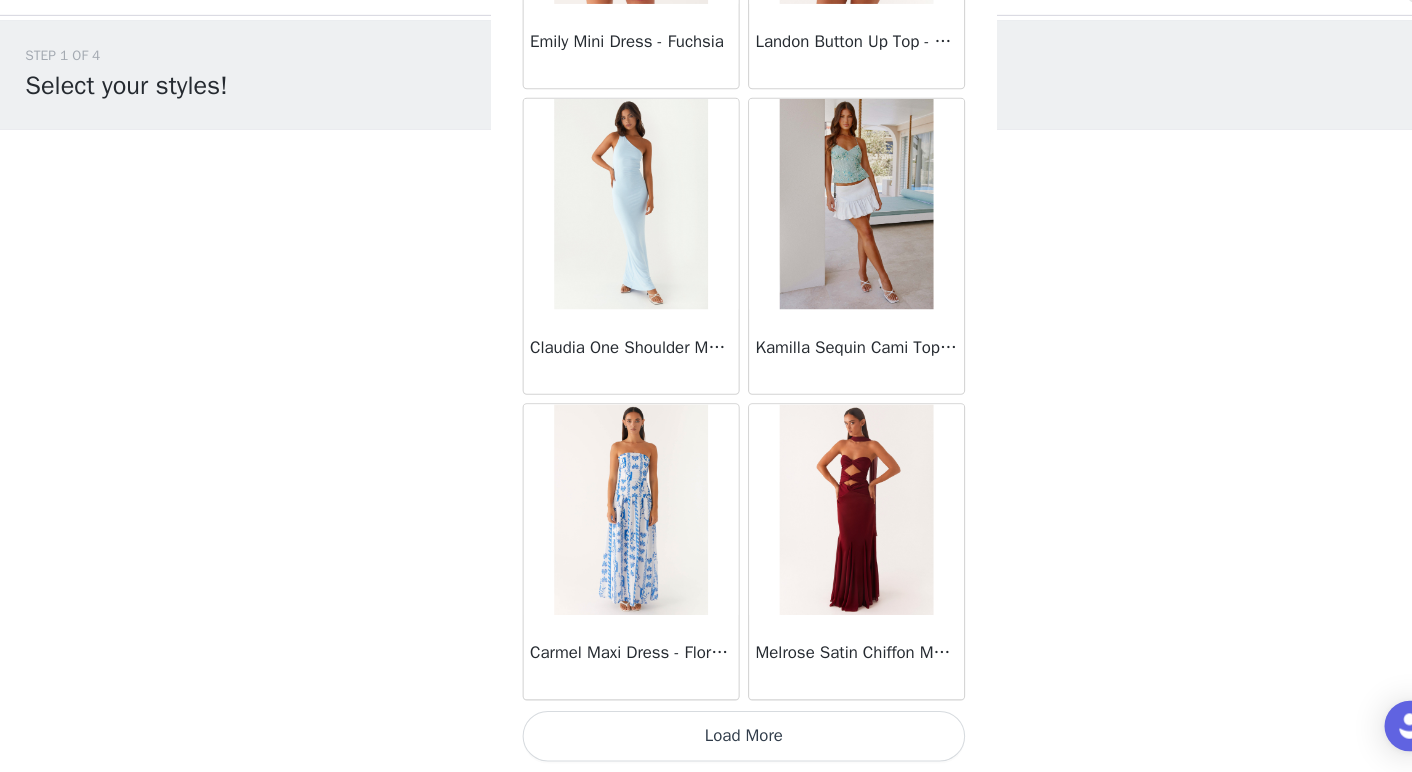 click on "Load More" at bounding box center (706, 738) 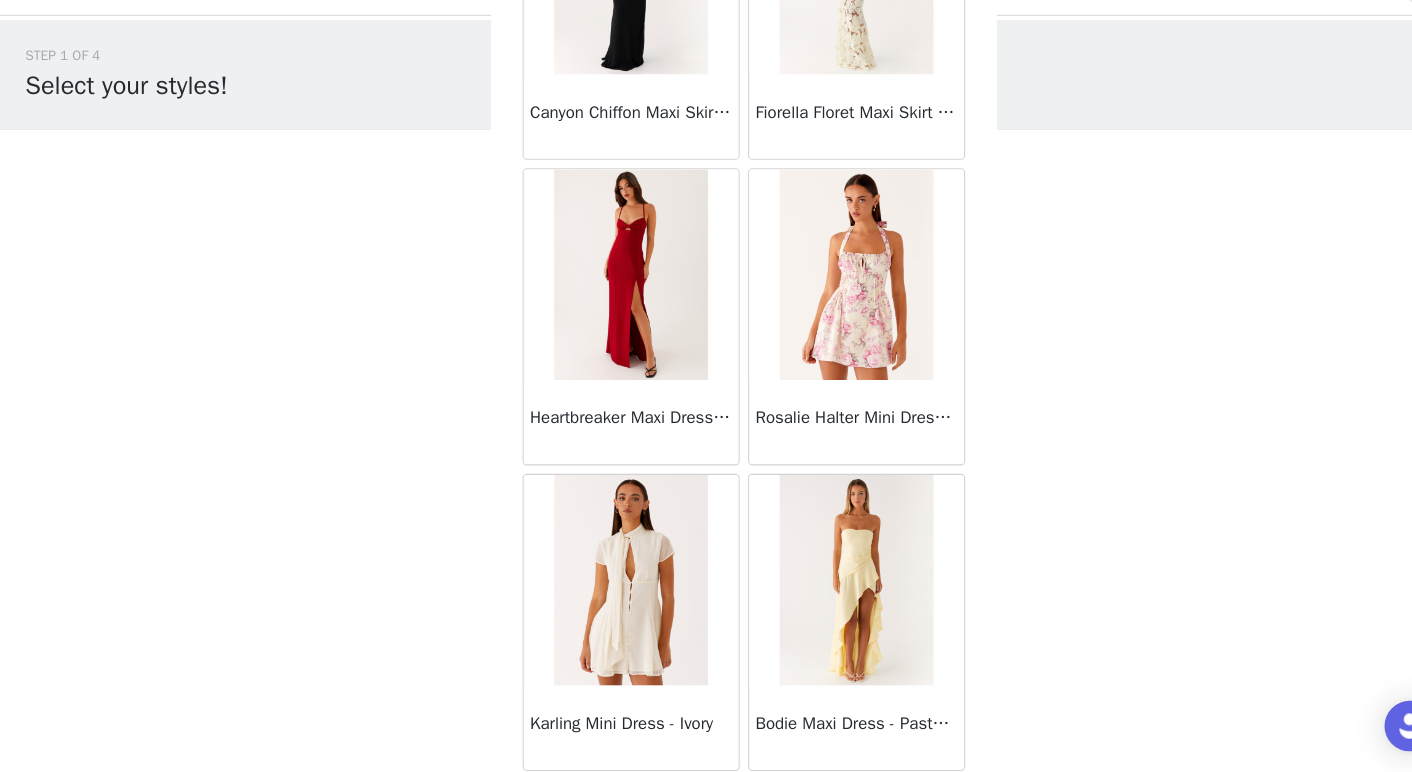 scroll, scrollTop: 39988, scrollLeft: 0, axis: vertical 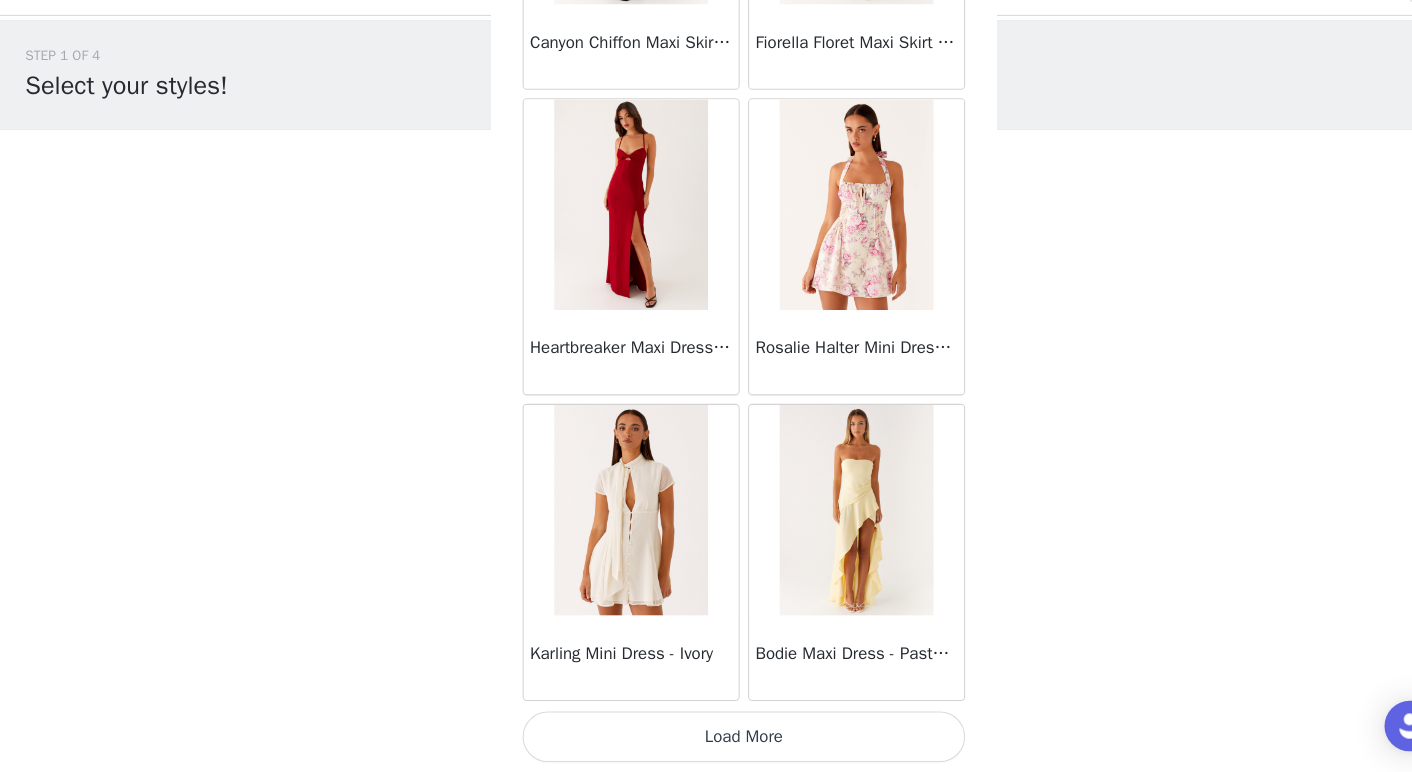 click on "Load More" at bounding box center (706, 738) 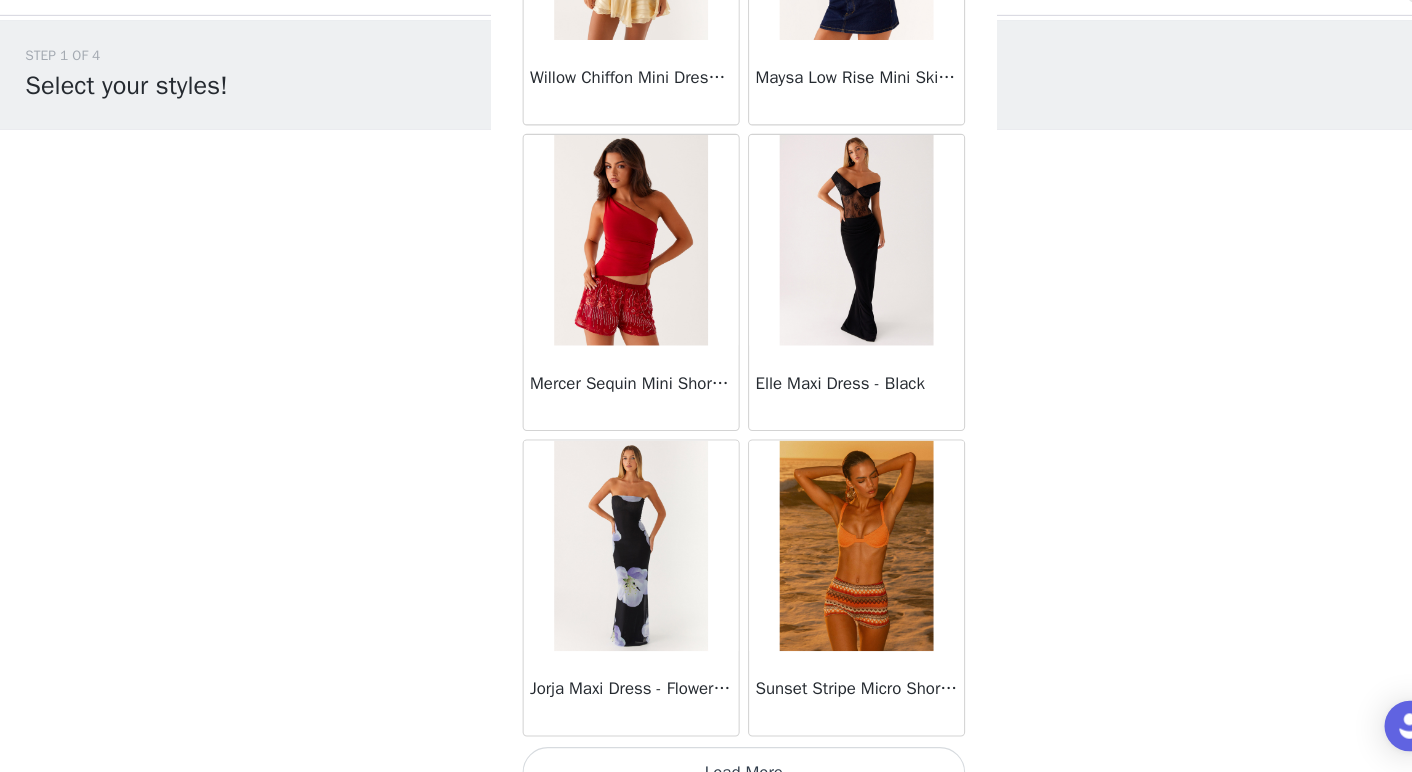 scroll, scrollTop: 42888, scrollLeft: 0, axis: vertical 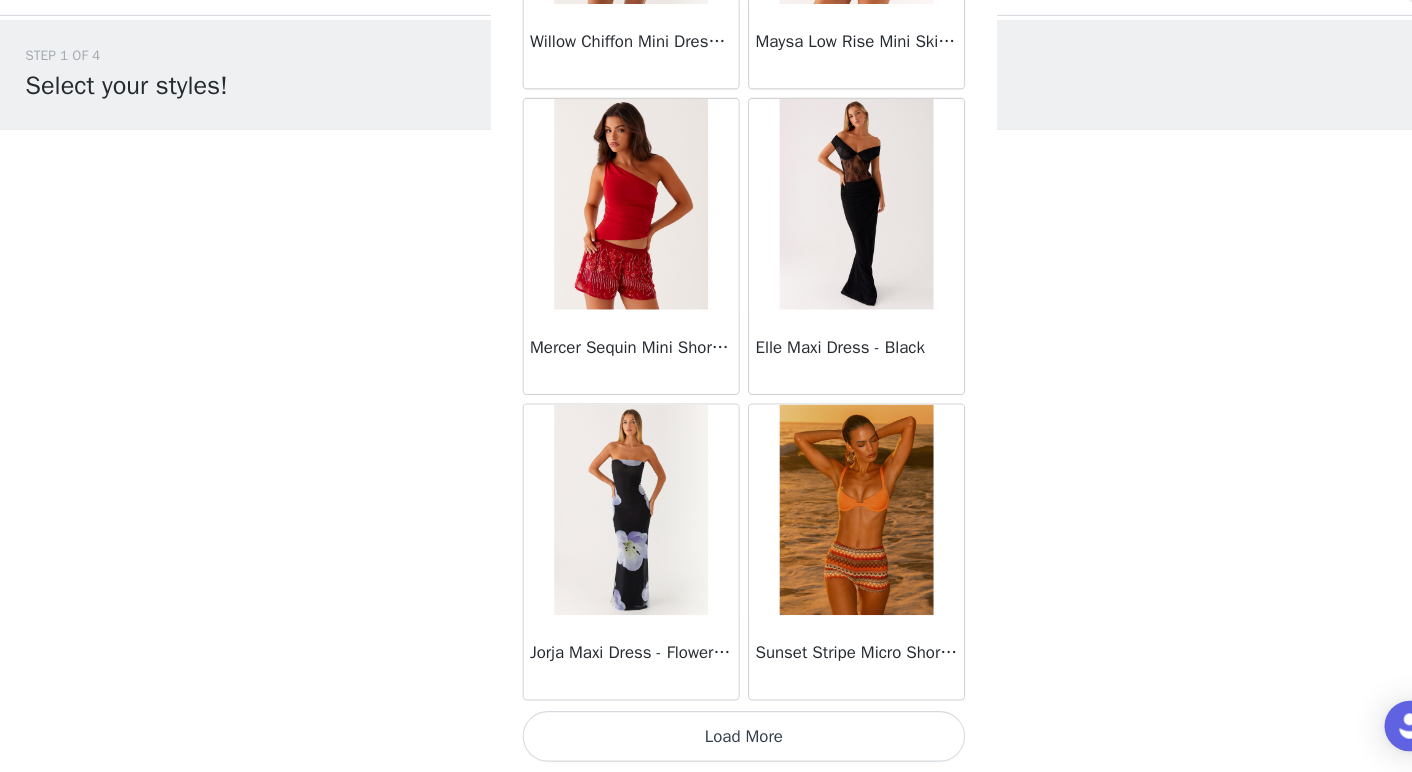 click on "Load More" at bounding box center [706, 738] 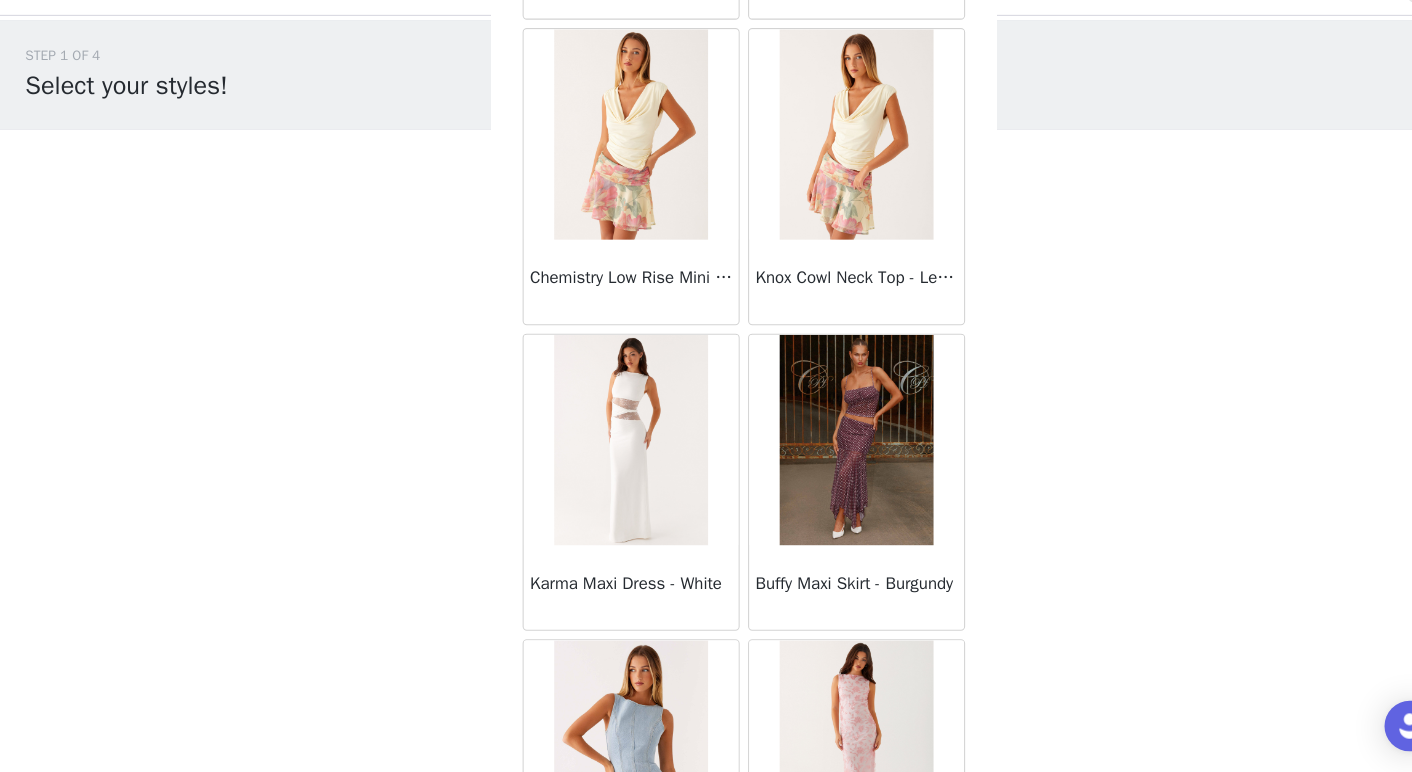 scroll, scrollTop: 44312, scrollLeft: 0, axis: vertical 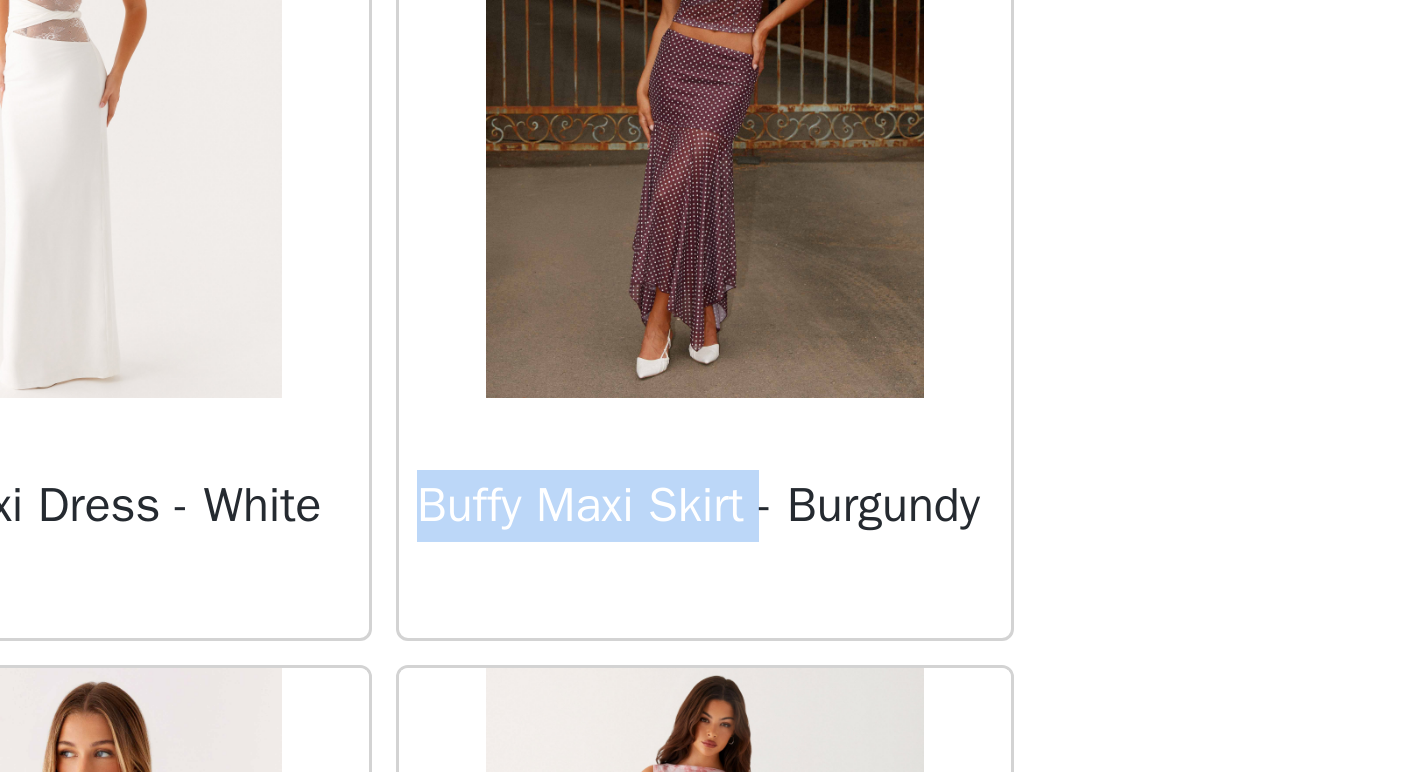 drag, startPoint x: 719, startPoint y: 397, endPoint x: 843, endPoint y: 397, distance: 124 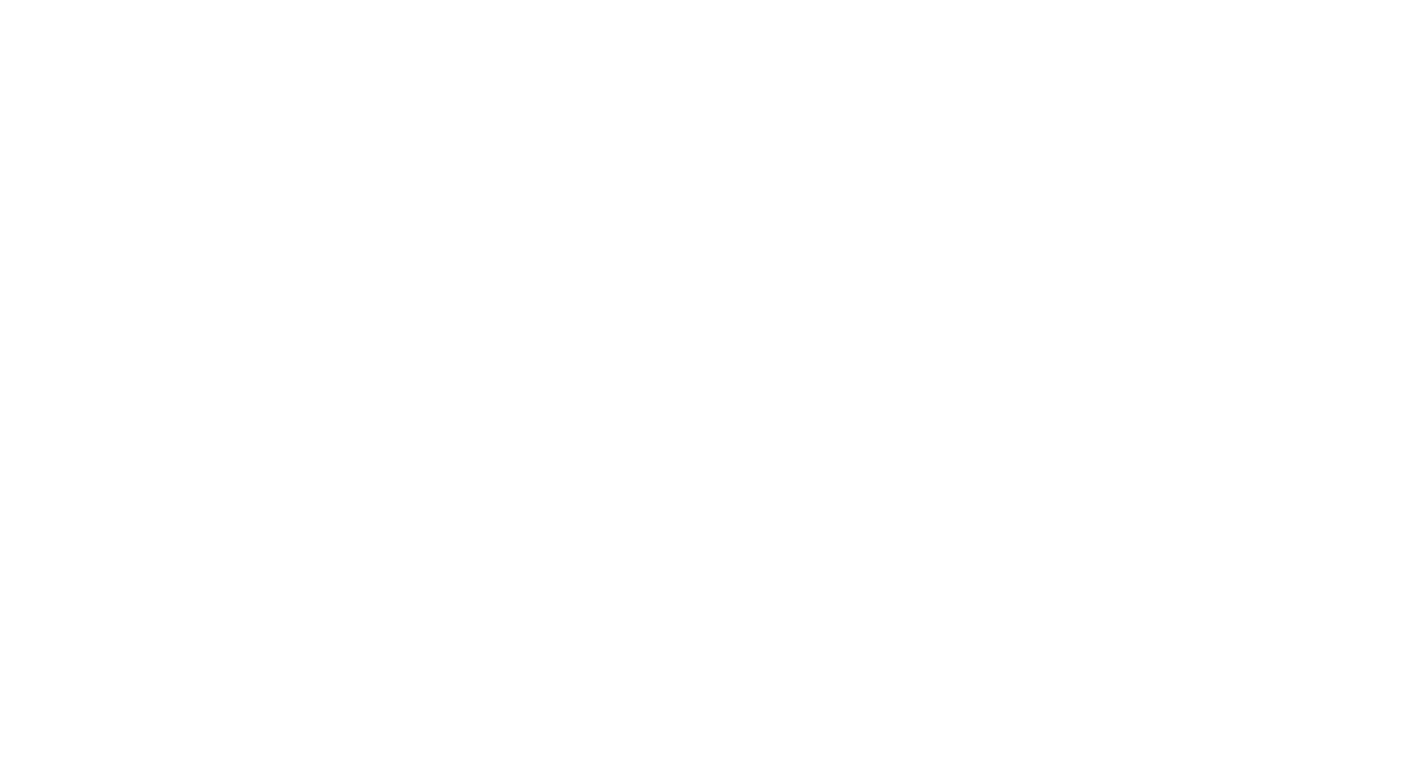 copy on "Buffy Maxi Skirt" 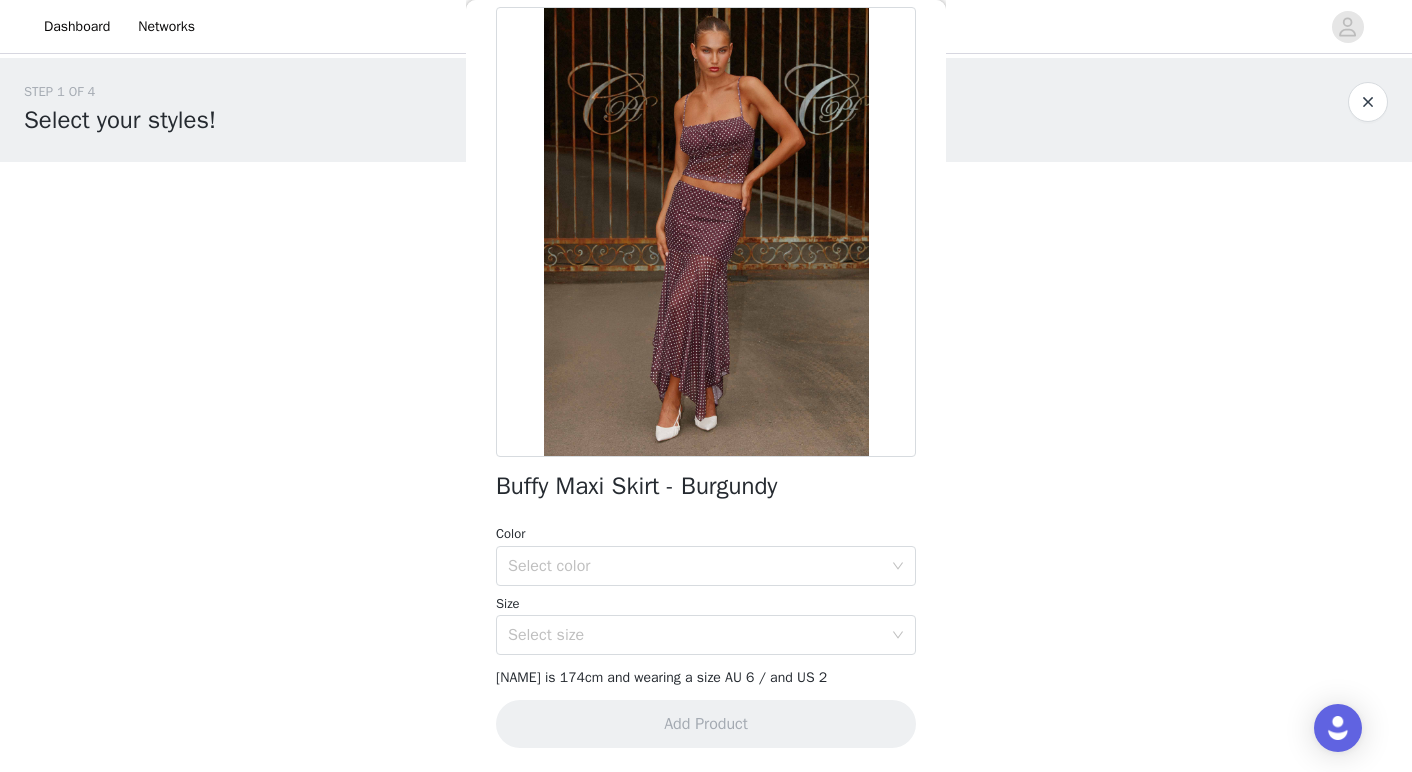 scroll, scrollTop: 0, scrollLeft: 0, axis: both 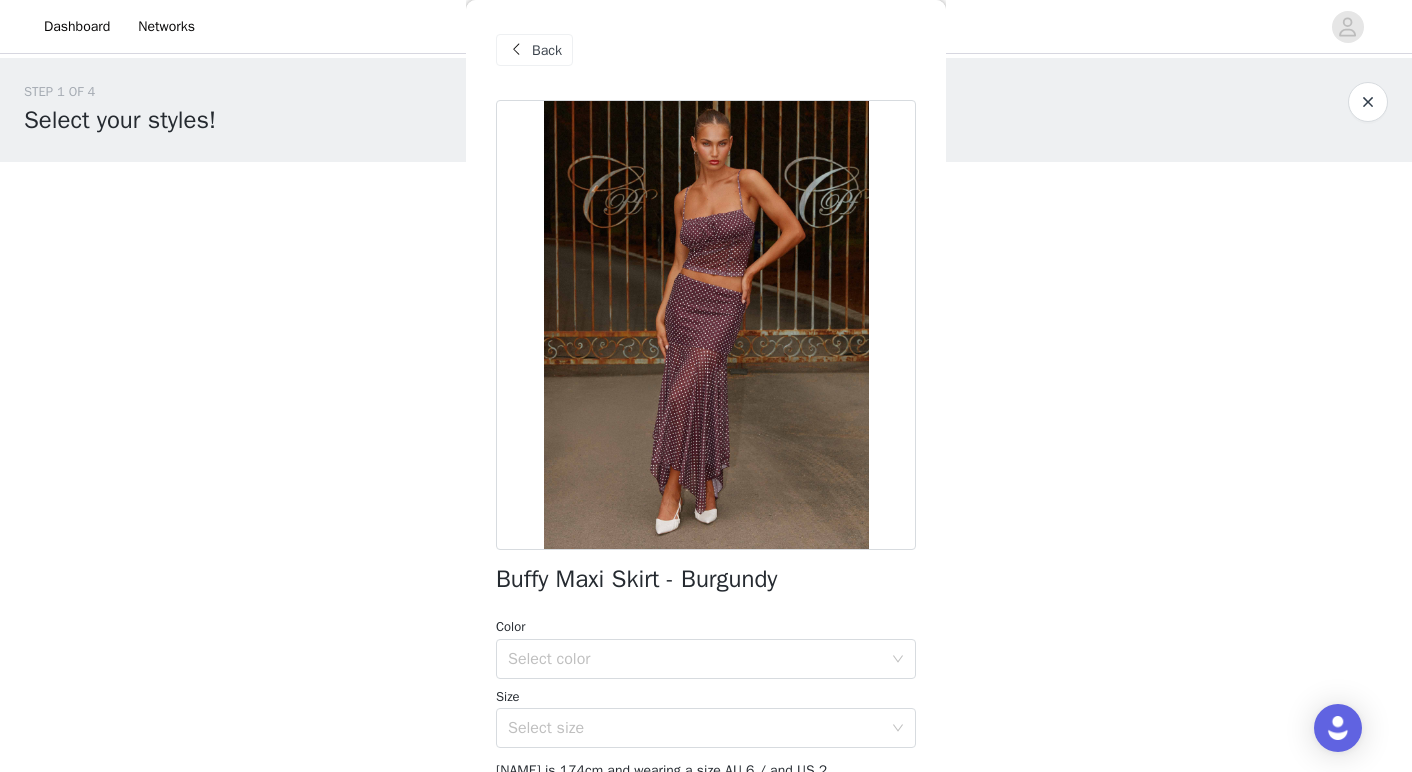 click on "Back" at bounding box center [547, 50] 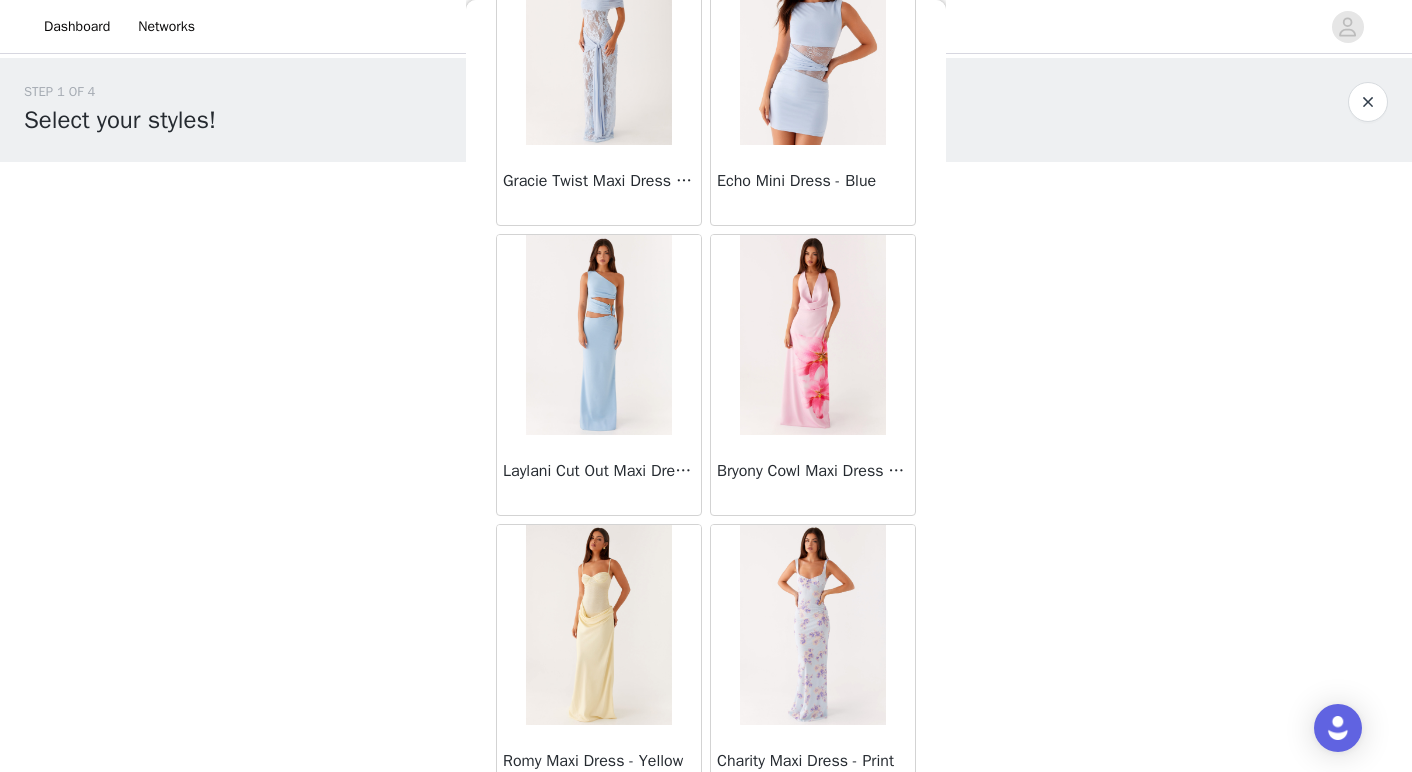 scroll, scrollTop: 5838, scrollLeft: 0, axis: vertical 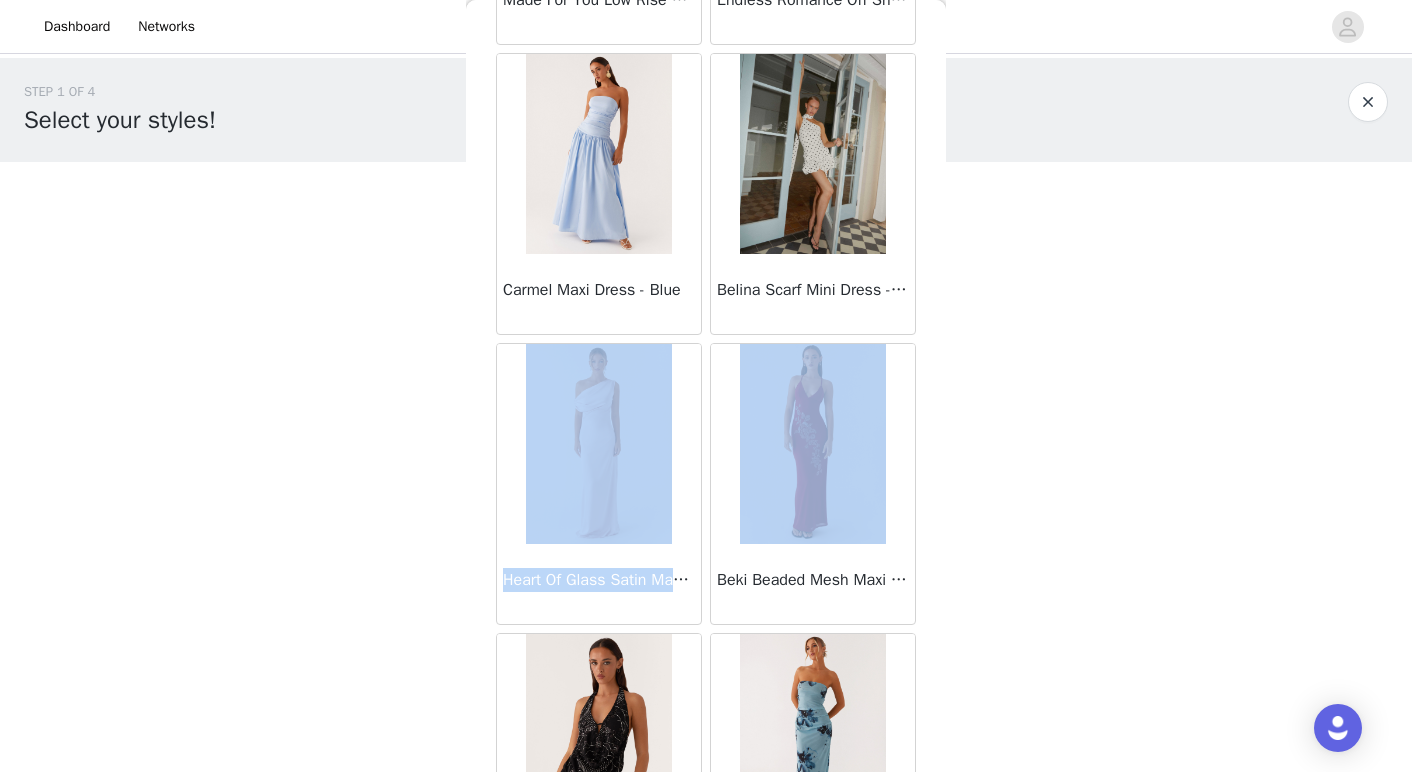 drag, startPoint x: 925, startPoint y: 300, endPoint x: 908, endPoint y: 567, distance: 267.54065 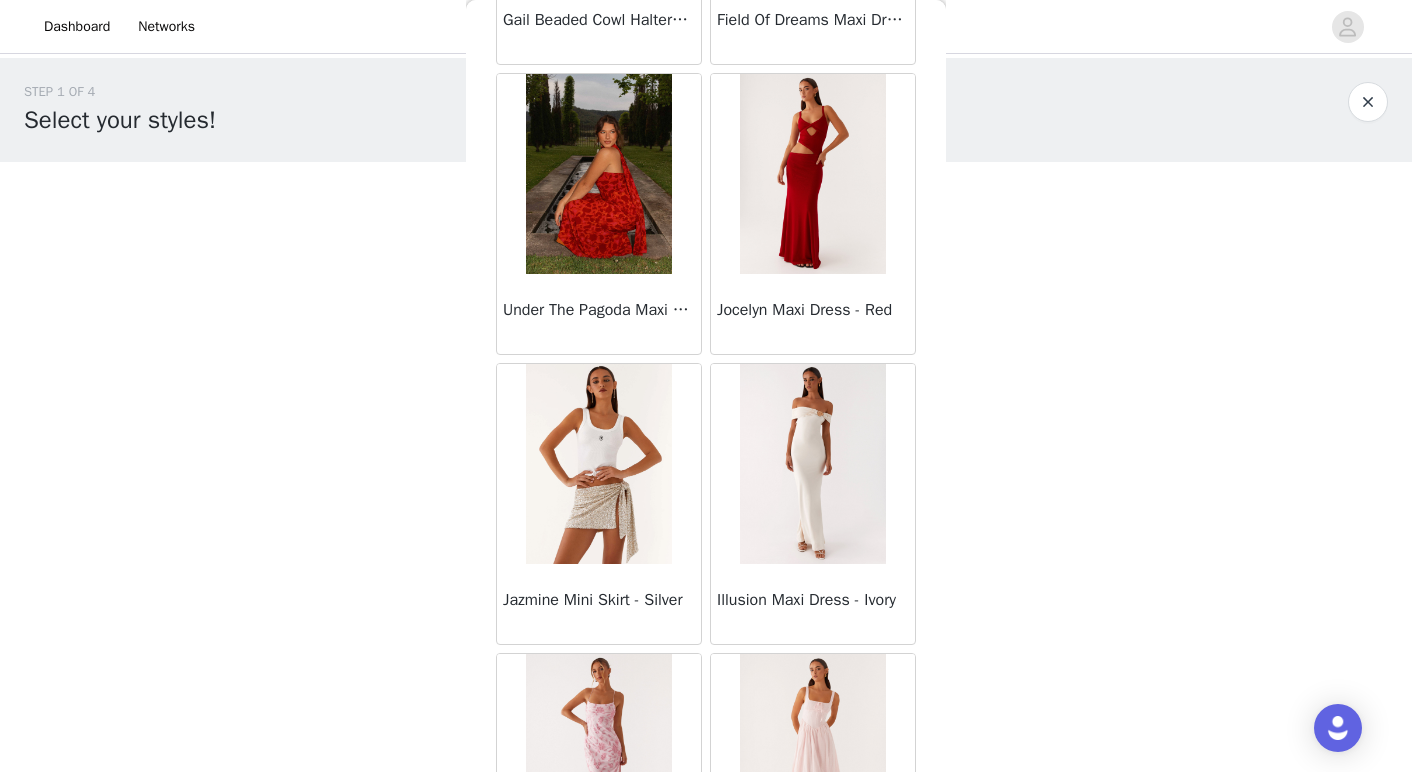 scroll, scrollTop: 17700, scrollLeft: 0, axis: vertical 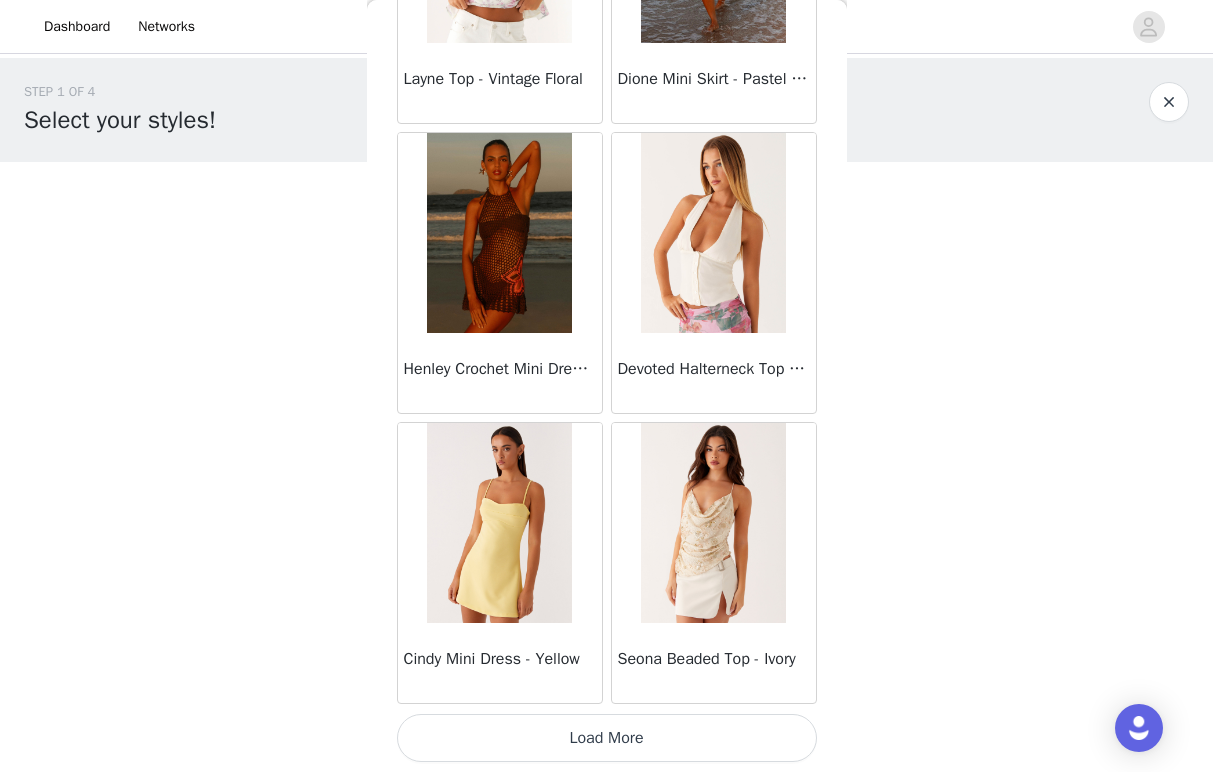 click on "Load More" at bounding box center [607, 738] 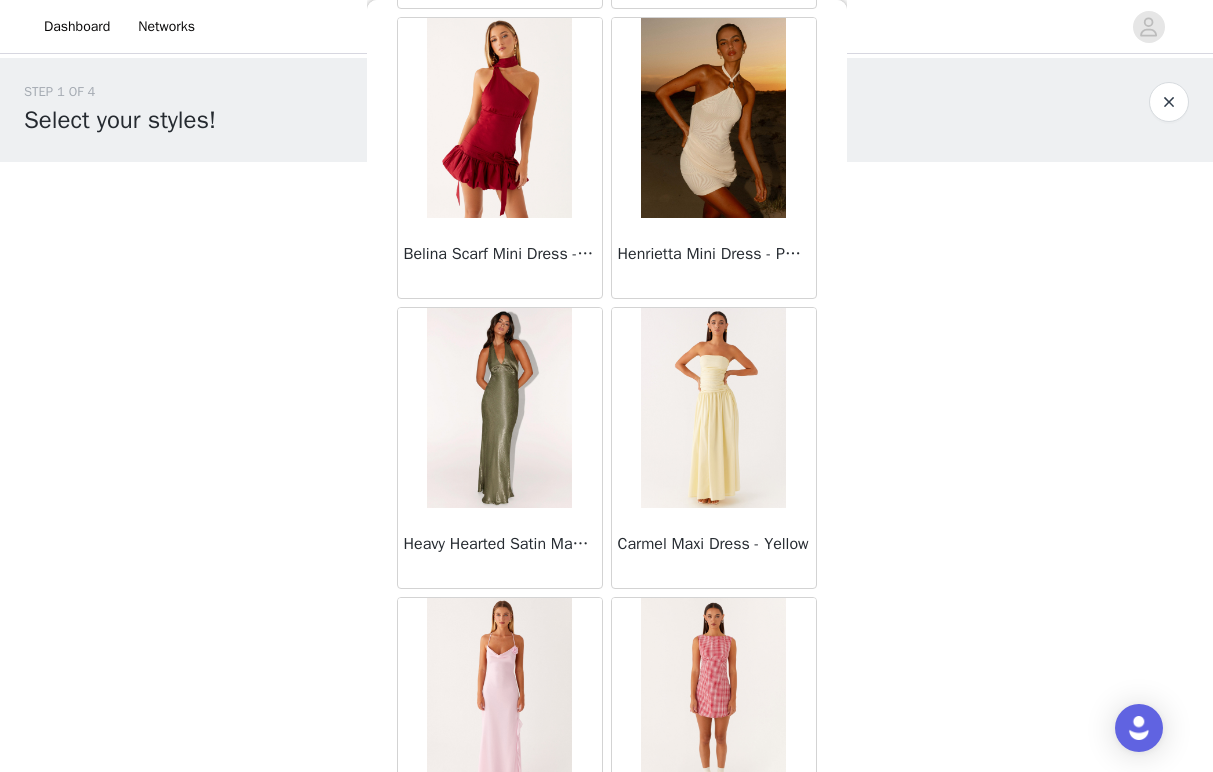 scroll, scrollTop: 48688, scrollLeft: 0, axis: vertical 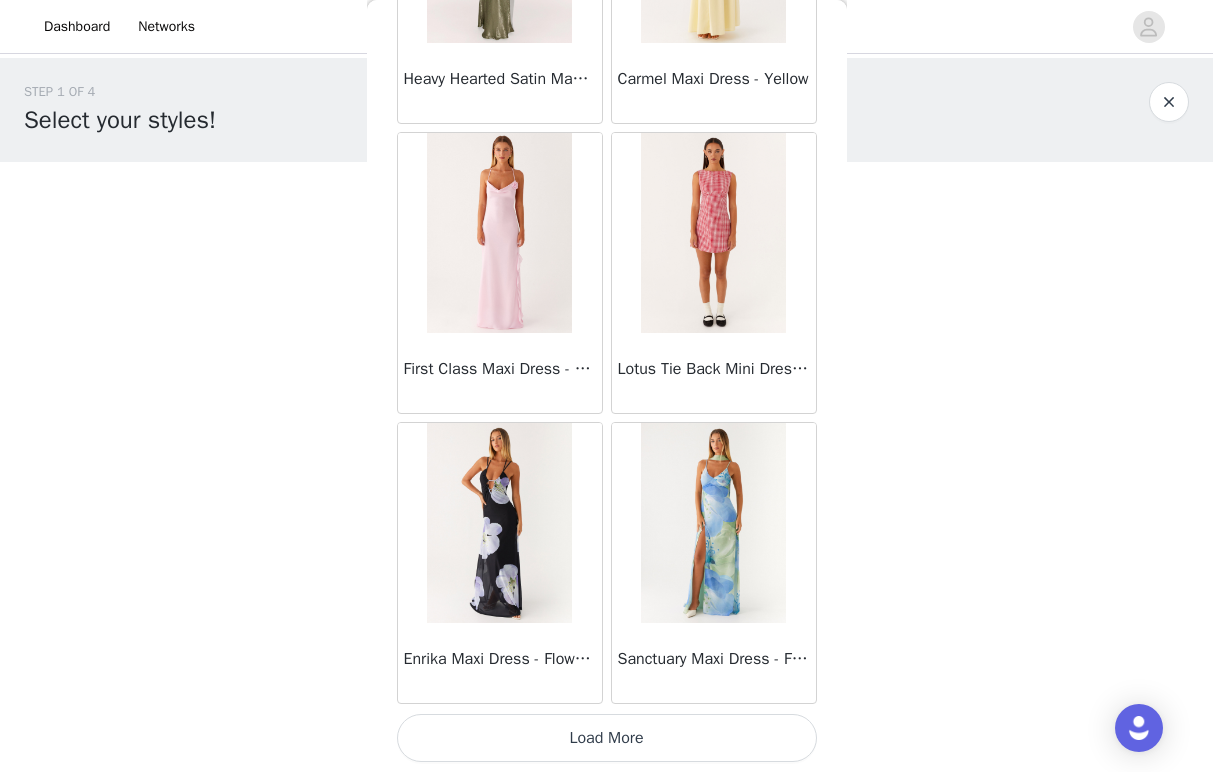 click on "Load More" at bounding box center [607, 738] 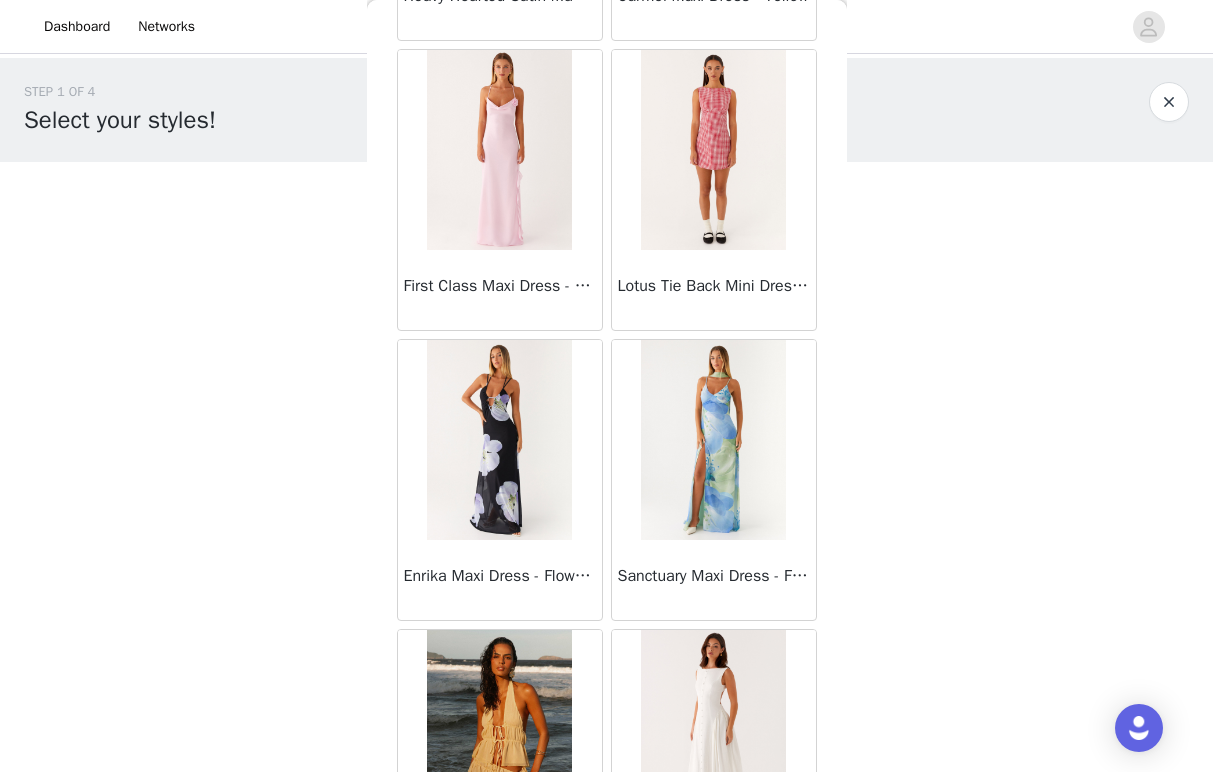 scroll, scrollTop: 48982, scrollLeft: 0, axis: vertical 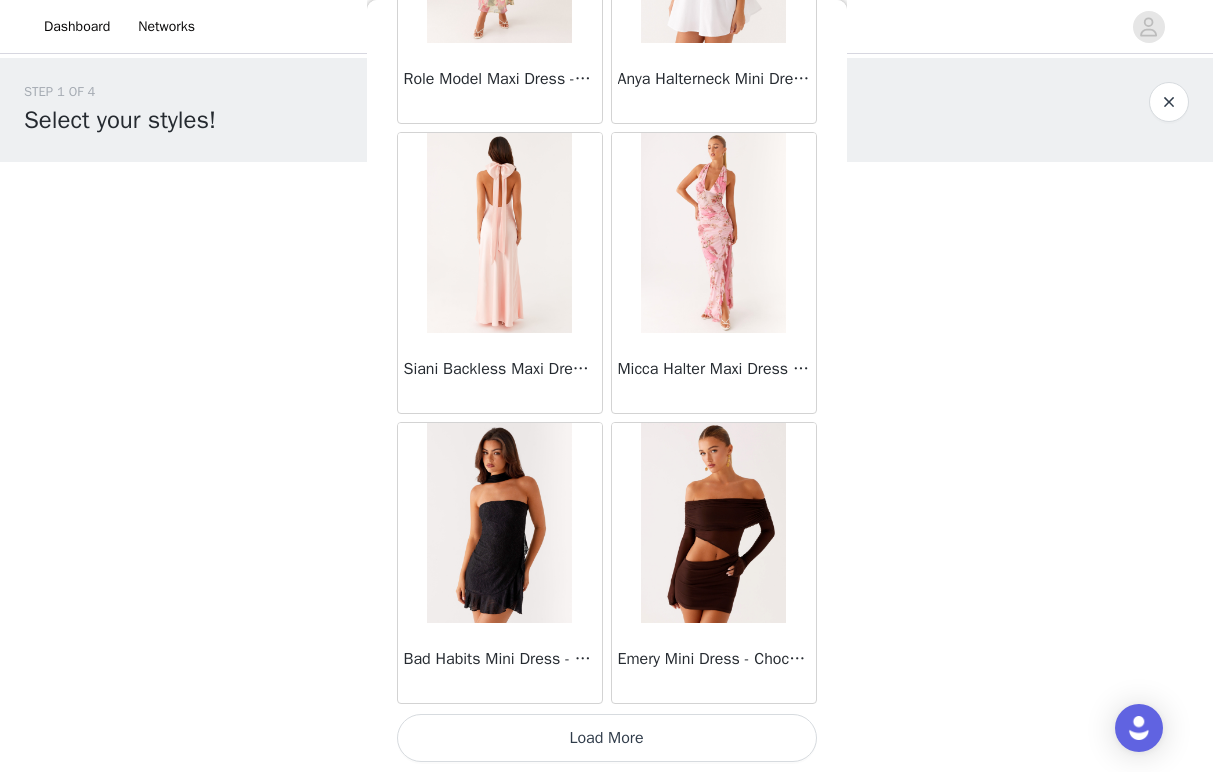 click on "Load More" at bounding box center (607, 738) 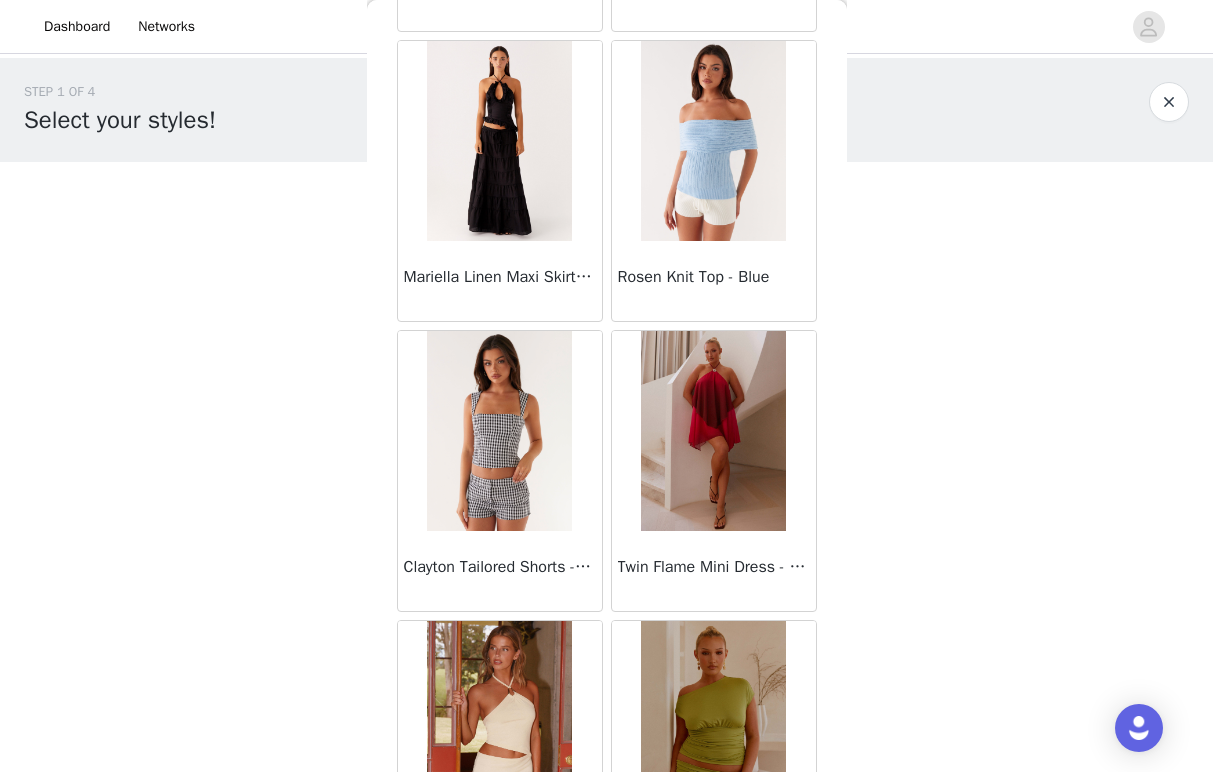 scroll, scrollTop: 53138, scrollLeft: 0, axis: vertical 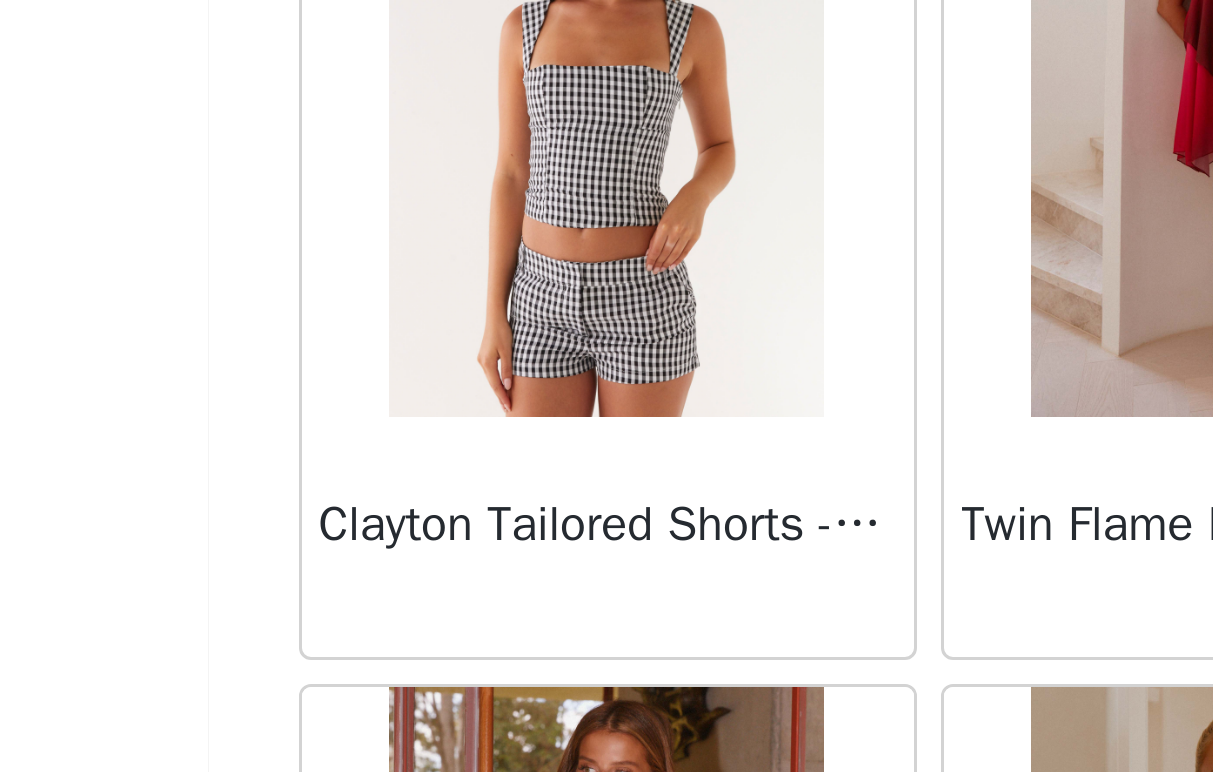 click on "Clayton Tailored Shorts - Black Gingham" at bounding box center (500, 559) 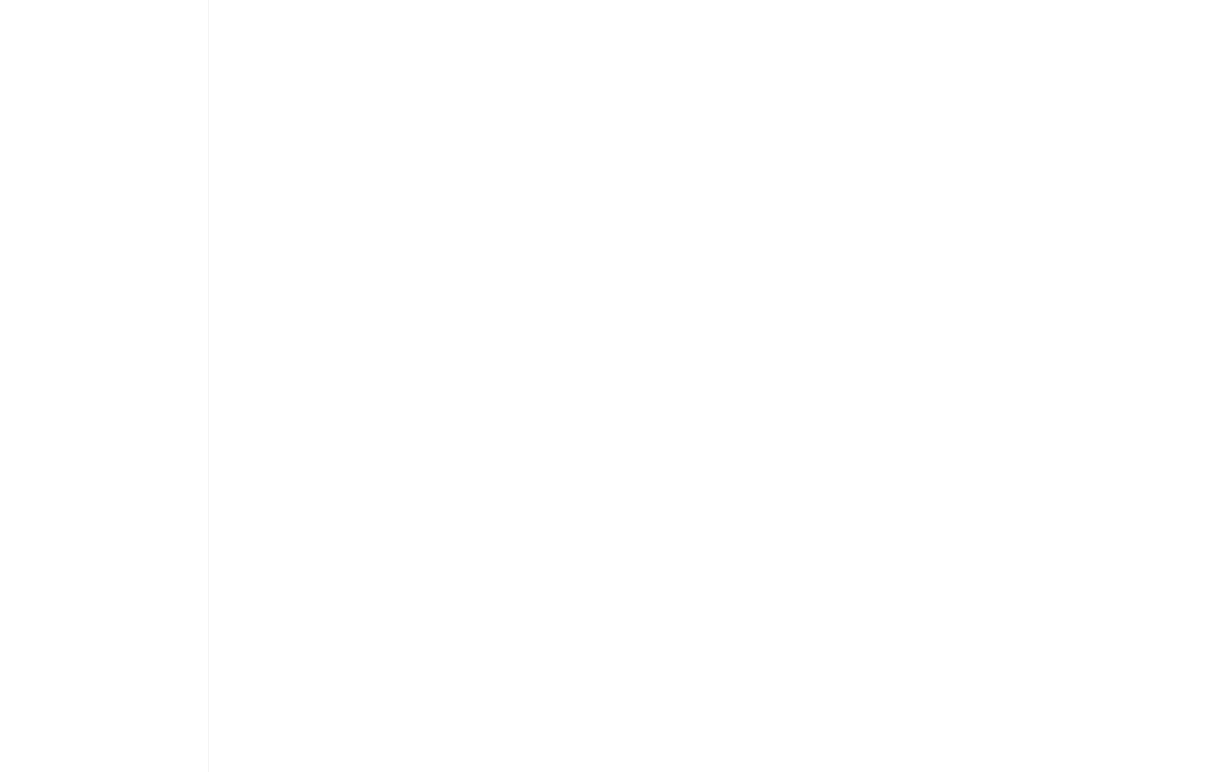 click on "Manuka Ruffle Mini Dress - Yellow       Heart Of Glass Satin Maxi Dress - Blue       Ronnie Maxi Dress - Blue       Nicola Maxi Dress - Pink       Imani Maxi Dress - Pink       Liana Cowl Maxi Dress - Print       Cherry Skies Midi Dress - White       Crystal Clear Lace Midi Skirt - Ivory       Crystal Clear Lace Top - Ivory       Clayton Top - Black Gingham       Wish You Luck Denim Top - Dark Blue       Raphaela Mini Dress - Navy       Maloney Maxi Dress - White       Franco Tie Back Top - Blue       Frida Denim Shorts - Vintage Wash Blue       Consie Long Sleeve Mini Dress - Pale Blue       Mariella Linen Maxi Skirt - Pink       Mariella Linen Top - Pink       Aullie Maxi Dress - Pink       Scorpio Crochet Mini Skirt - Ivory       Carnation Long Sleeve Knit Maxi Dress - Blue       Tara Maxi Dress - Pink Print       Kandi Mini Skirt - Mint       Bohemian Bliss Mesh Mini Dress - Green Floral       Carpe Diem Crochet Mini Dress - Ivory       Calissa Haltherneck Mini Dress - Pink" at bounding box center (187, -25492) 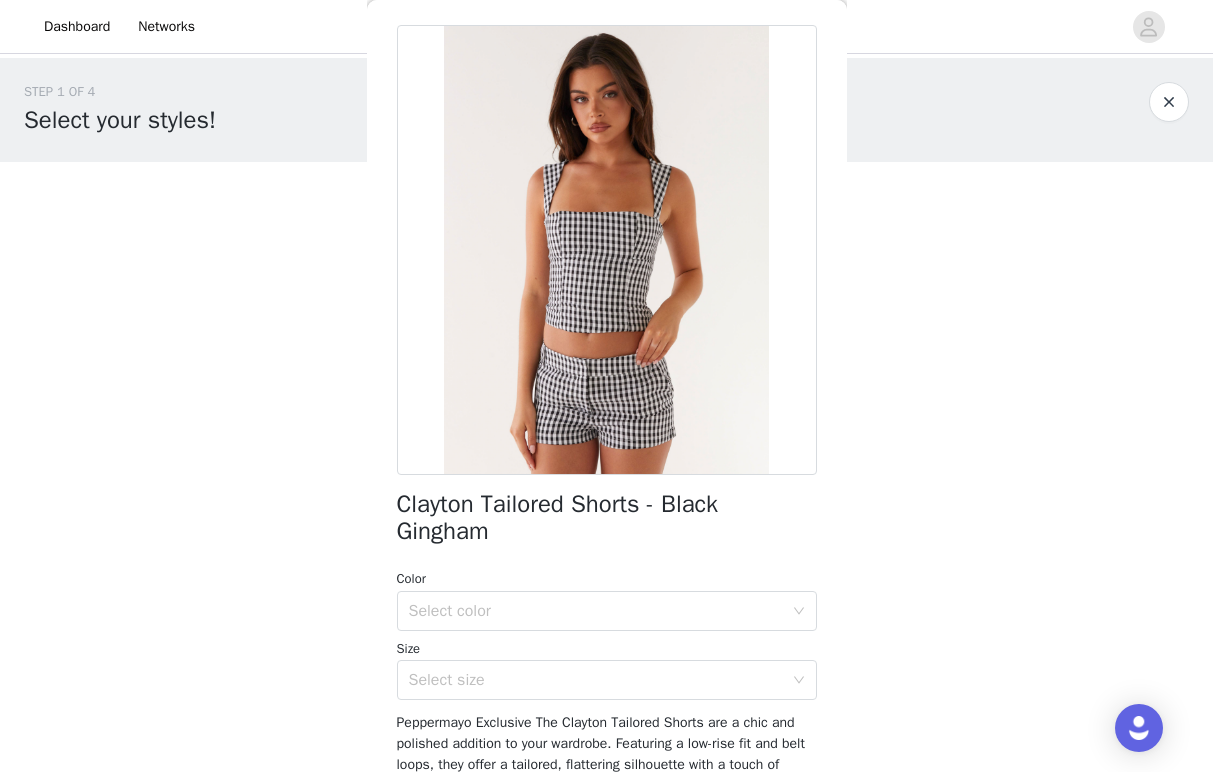 scroll, scrollTop: 0, scrollLeft: 0, axis: both 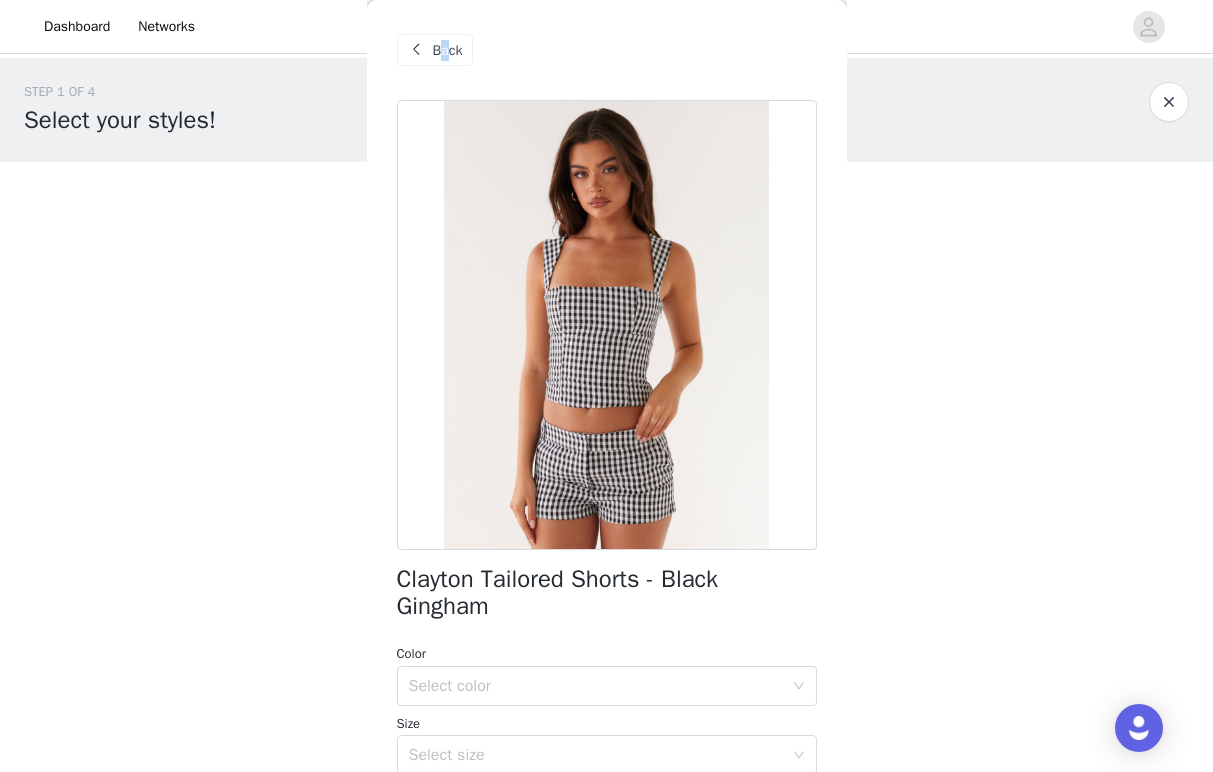 click on "Back" at bounding box center [448, 50] 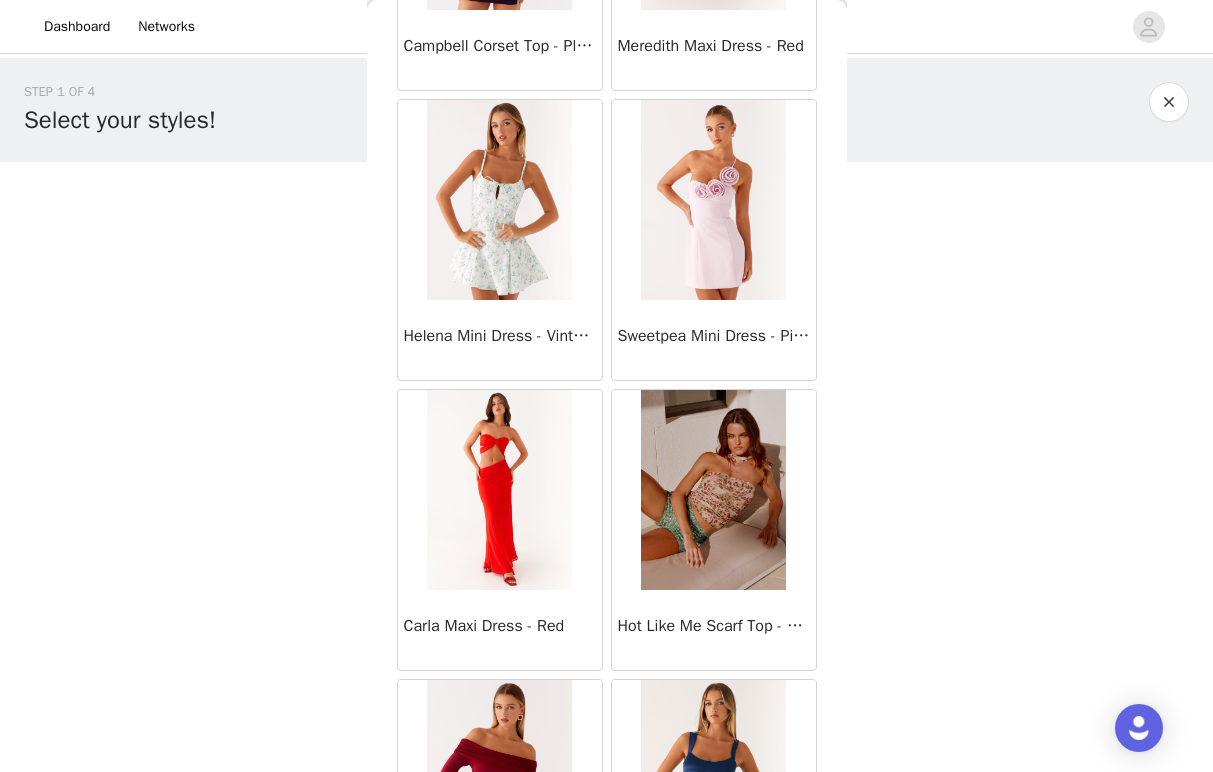 scroll, scrollTop: 54488, scrollLeft: 0, axis: vertical 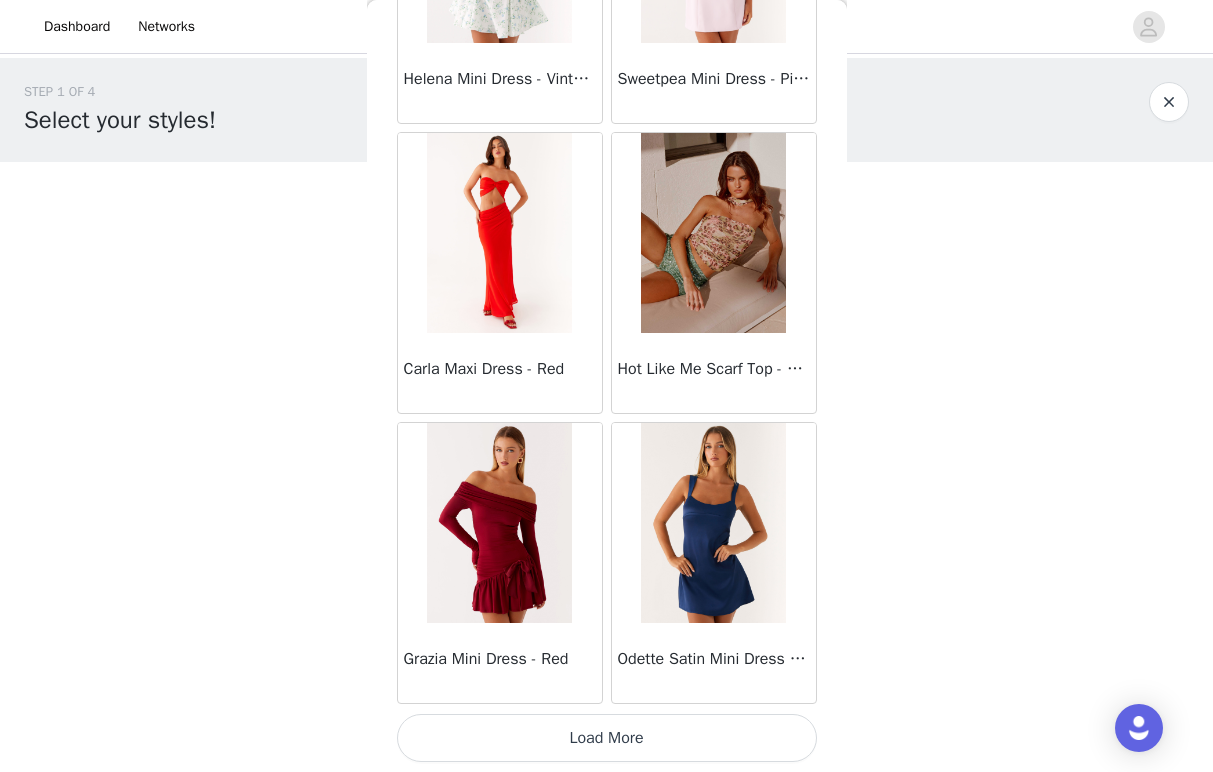 click on "Load More" at bounding box center (607, 738) 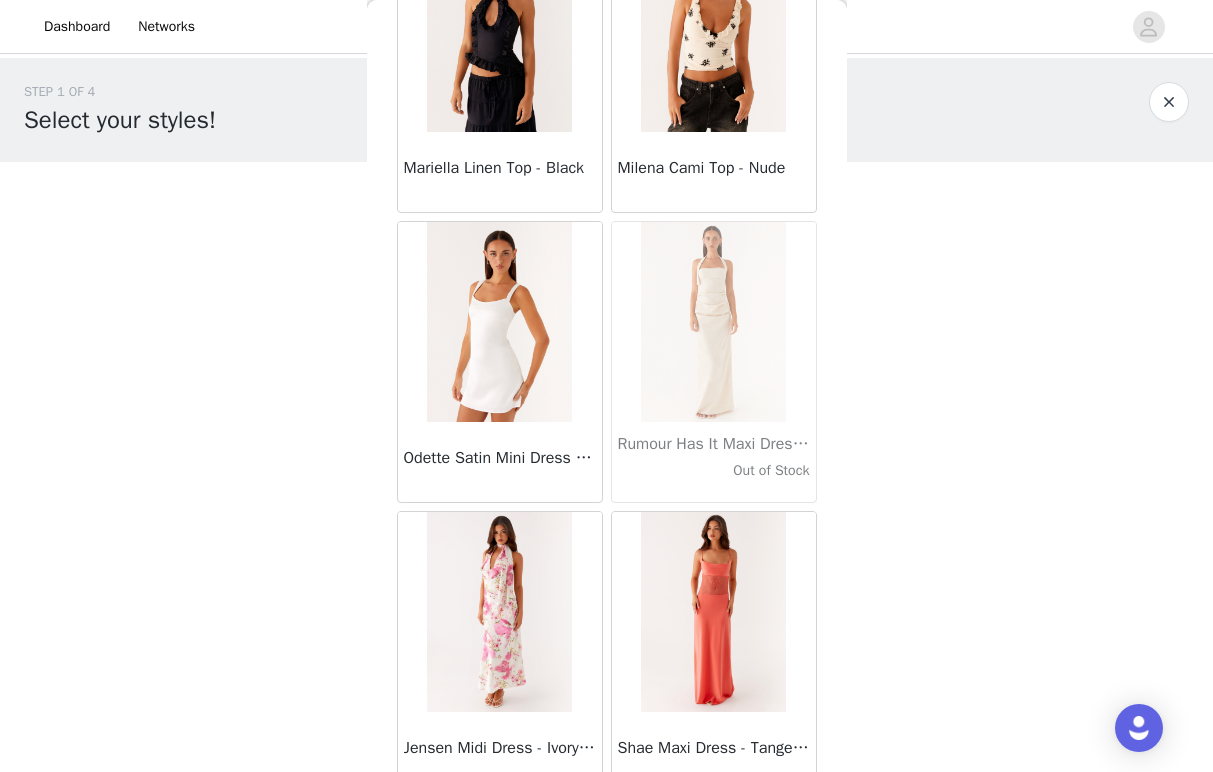 scroll, scrollTop: 57388, scrollLeft: 0, axis: vertical 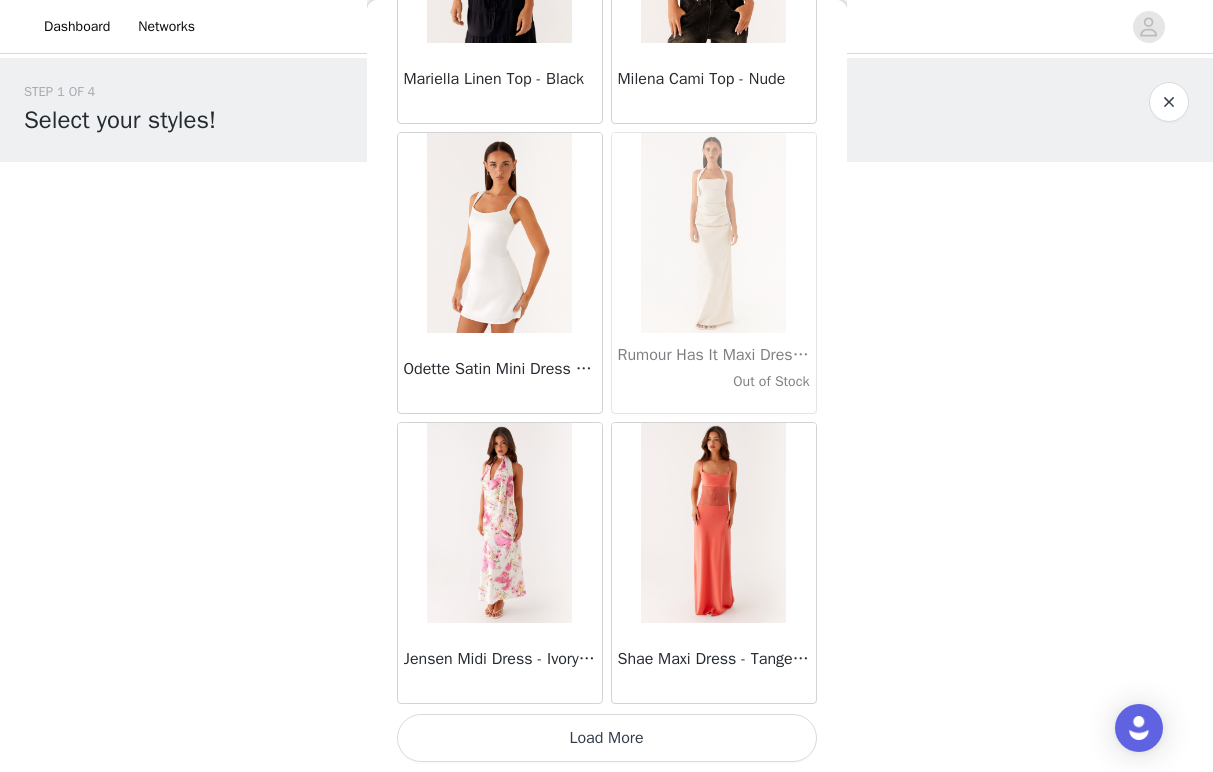 click on "Load More" at bounding box center [607, 738] 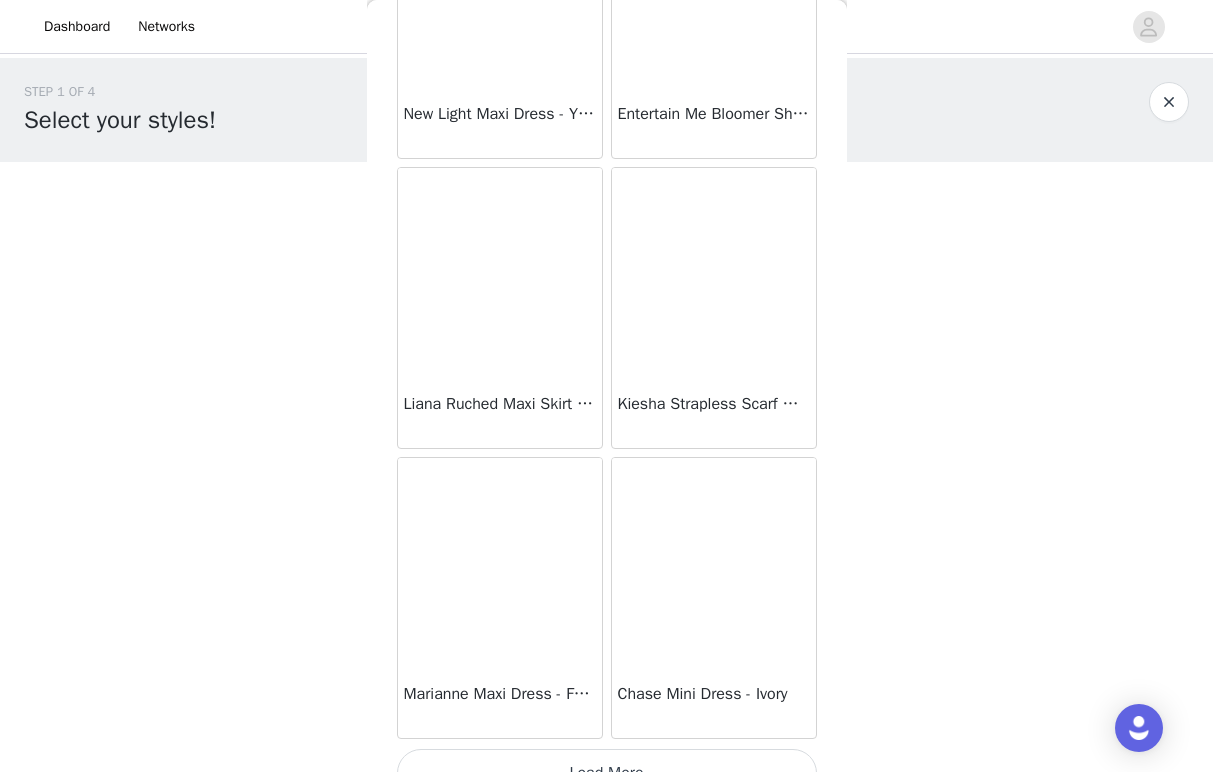 scroll, scrollTop: 60288, scrollLeft: 0, axis: vertical 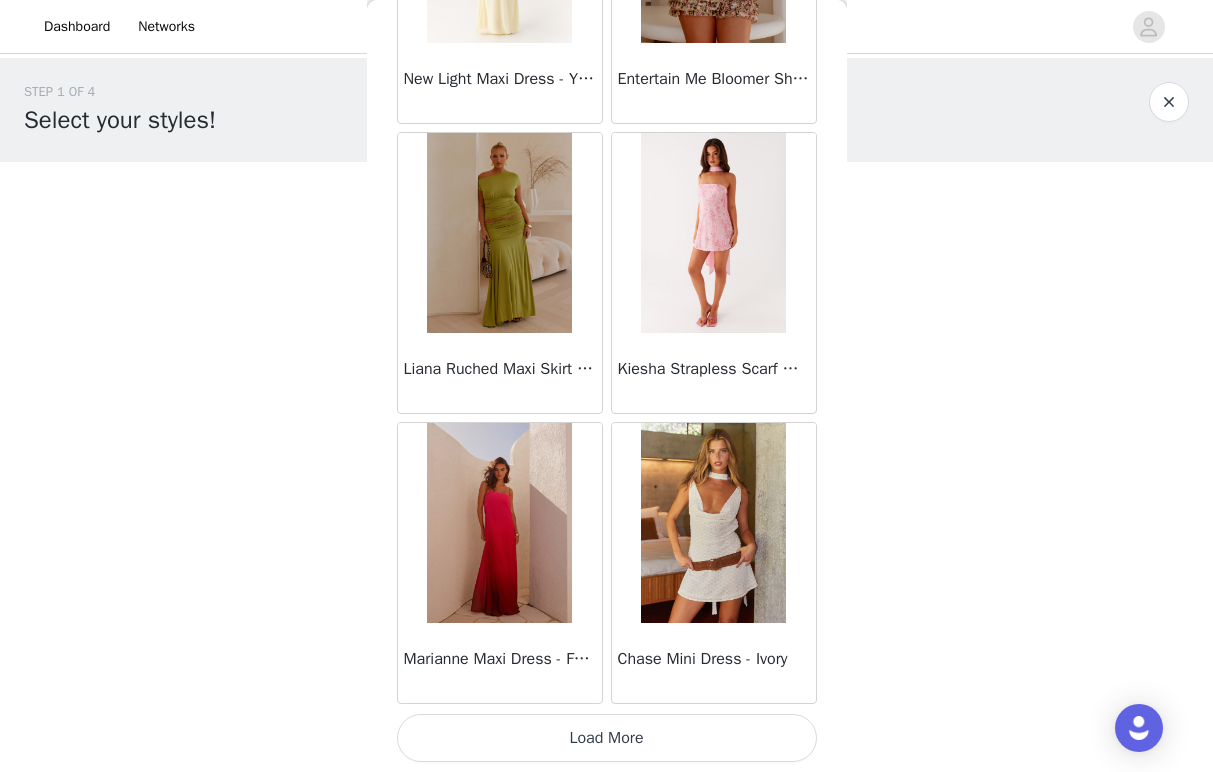 click on "Load More" at bounding box center [607, 738] 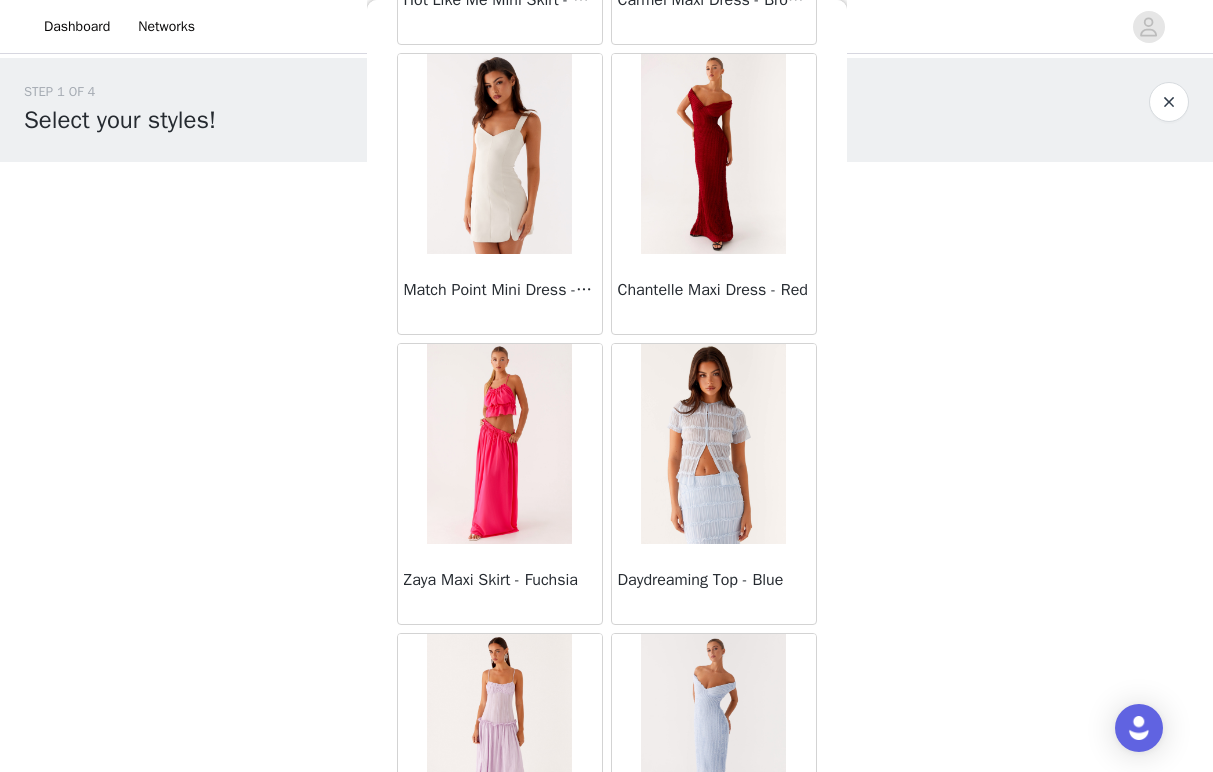 scroll, scrollTop: 63188, scrollLeft: 0, axis: vertical 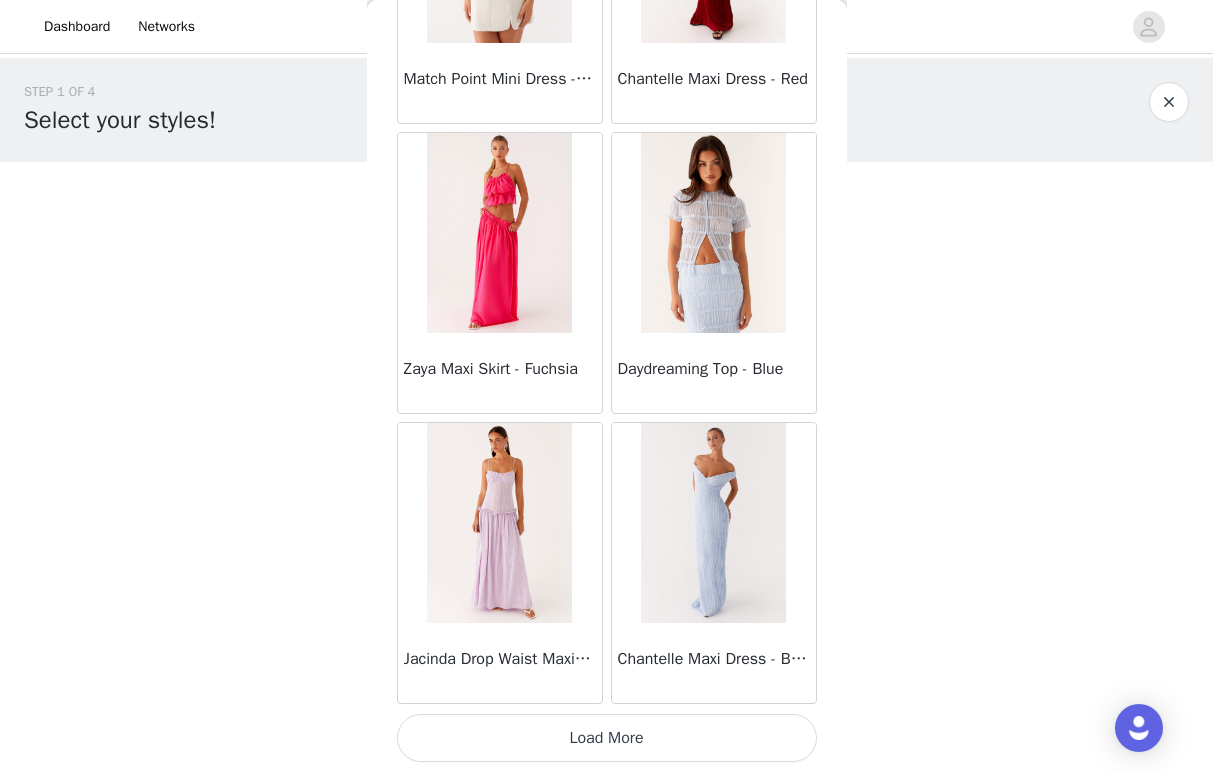 click on "Load More" at bounding box center [607, 738] 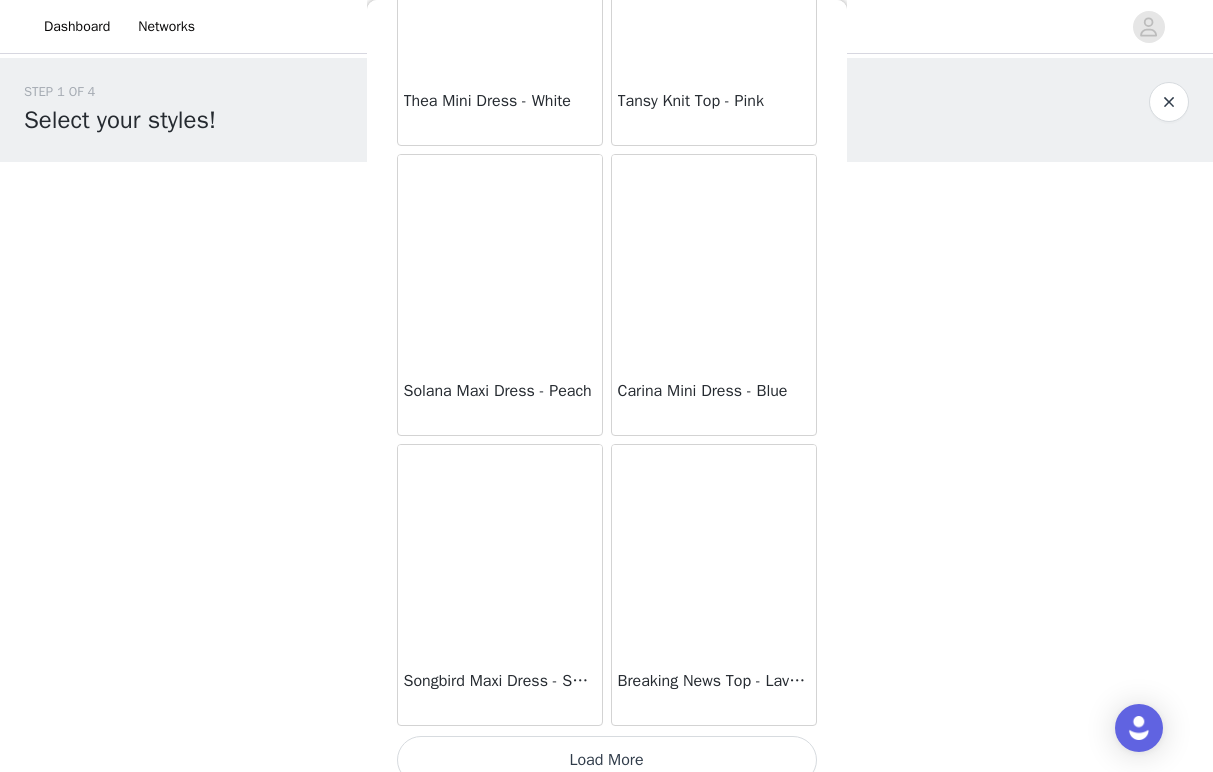 scroll, scrollTop: 66088, scrollLeft: 0, axis: vertical 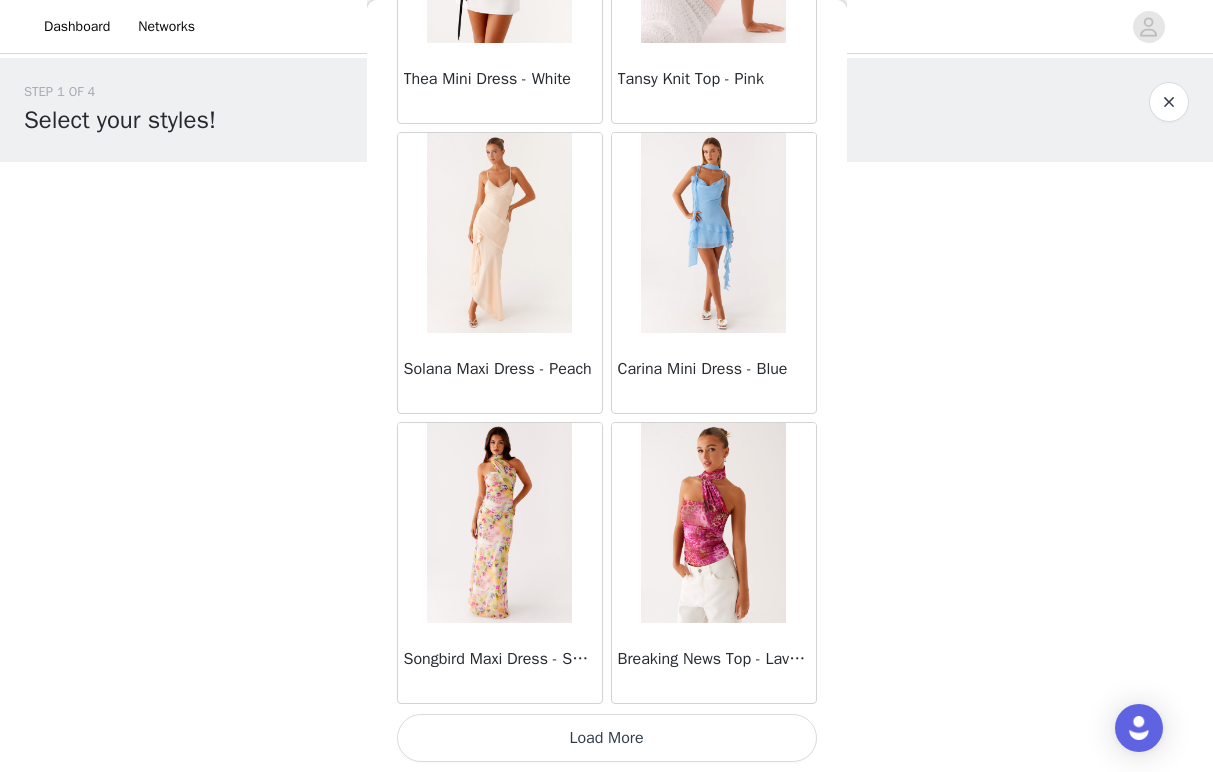 click on "Load More" at bounding box center (607, 738) 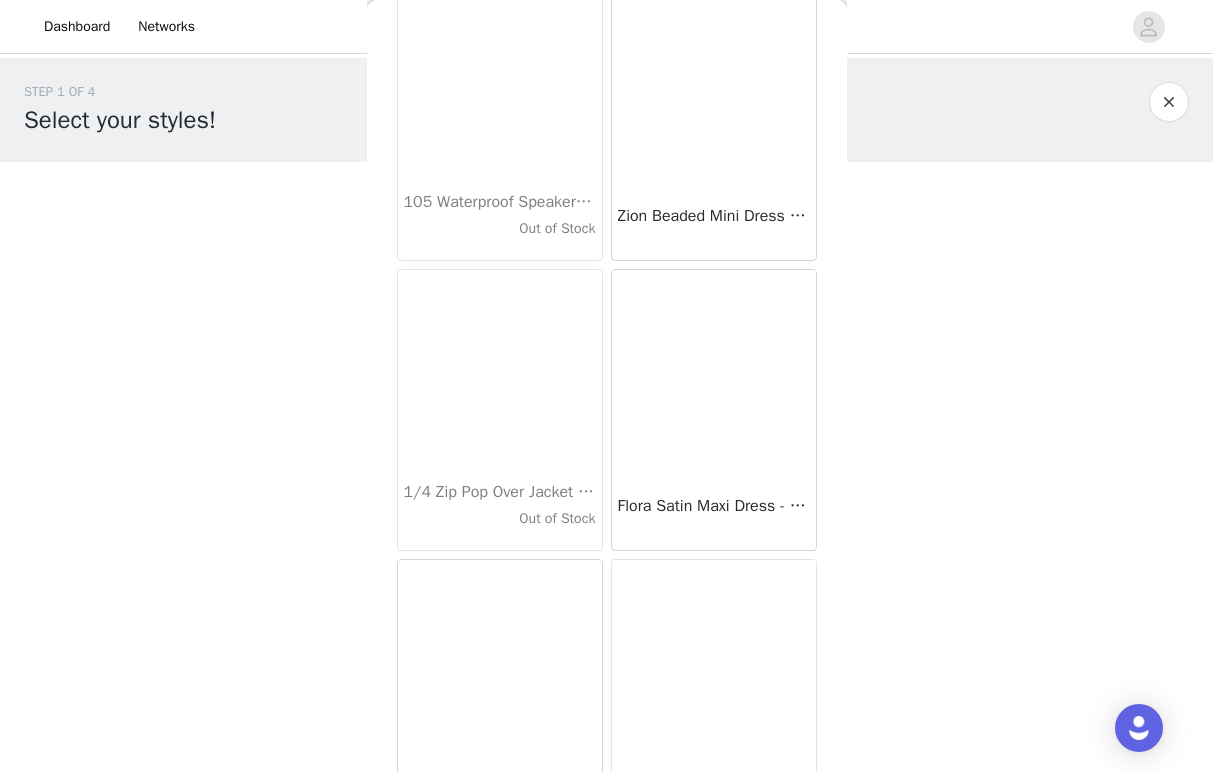 scroll, scrollTop: 68988, scrollLeft: 0, axis: vertical 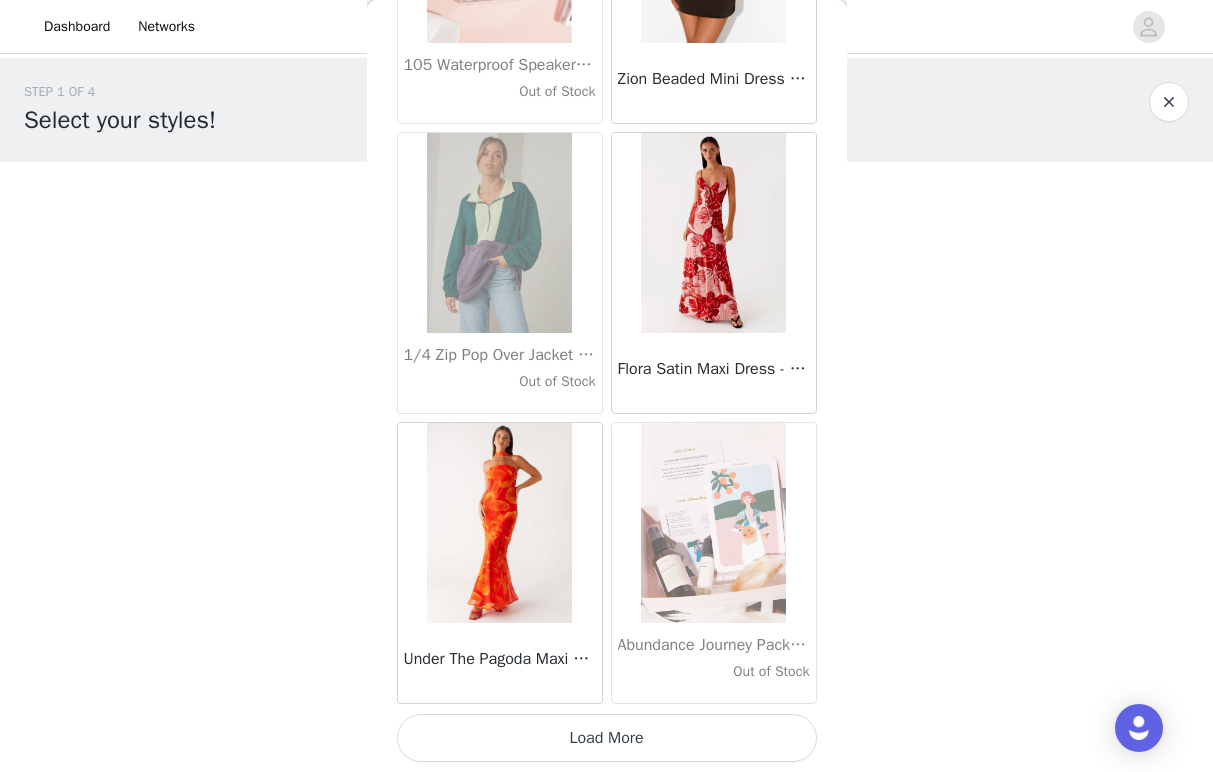click on "Load More" at bounding box center (607, 738) 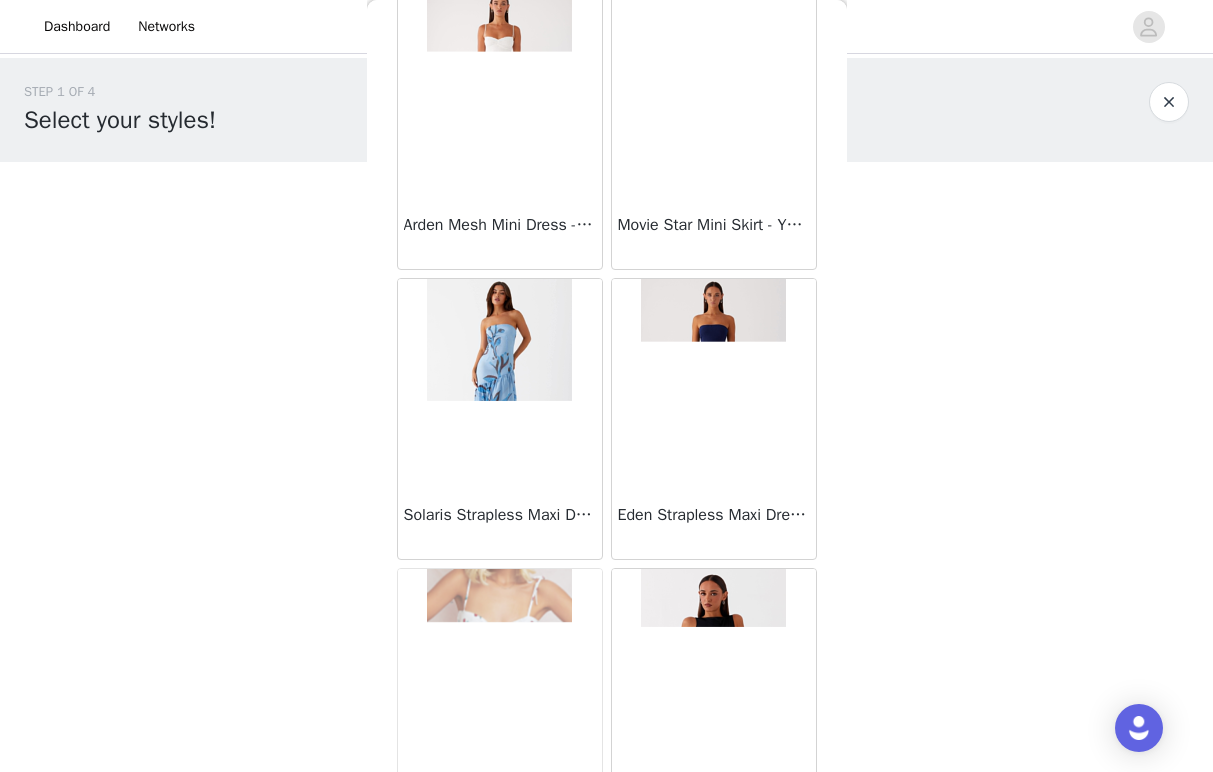 scroll, scrollTop: 71888, scrollLeft: 0, axis: vertical 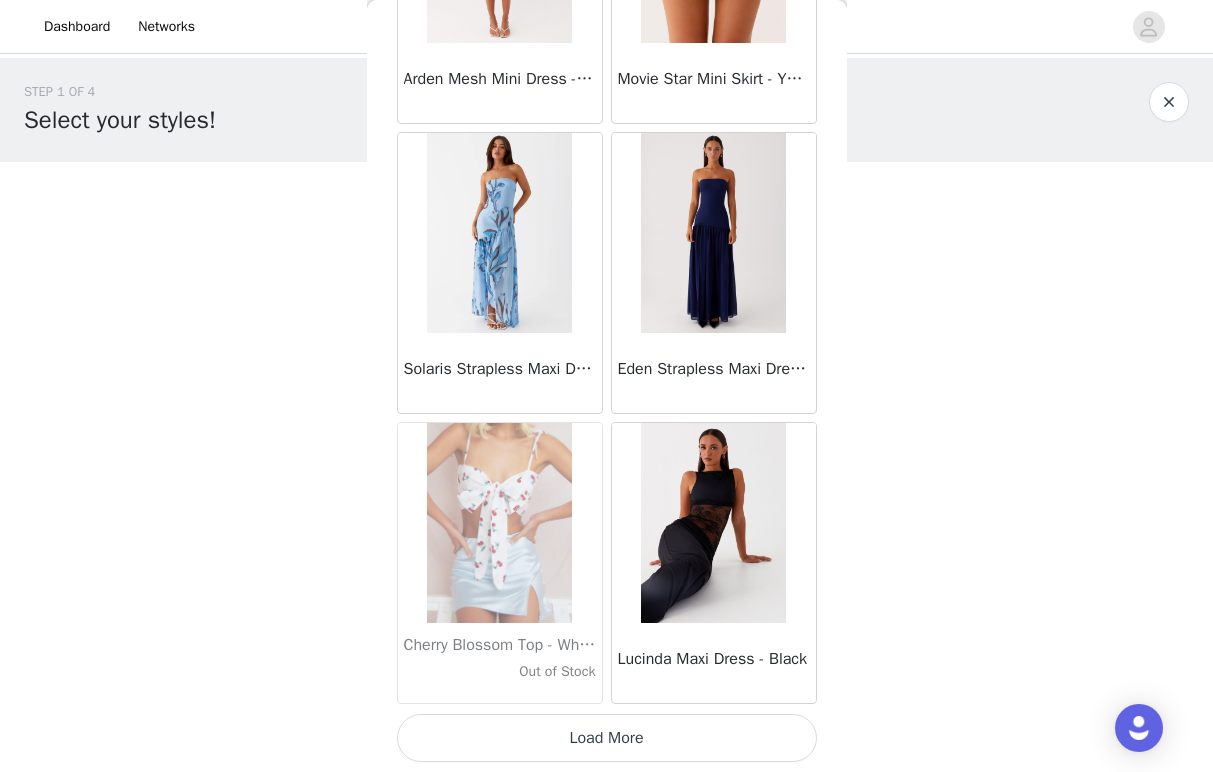 click on "Load More" at bounding box center (607, 738) 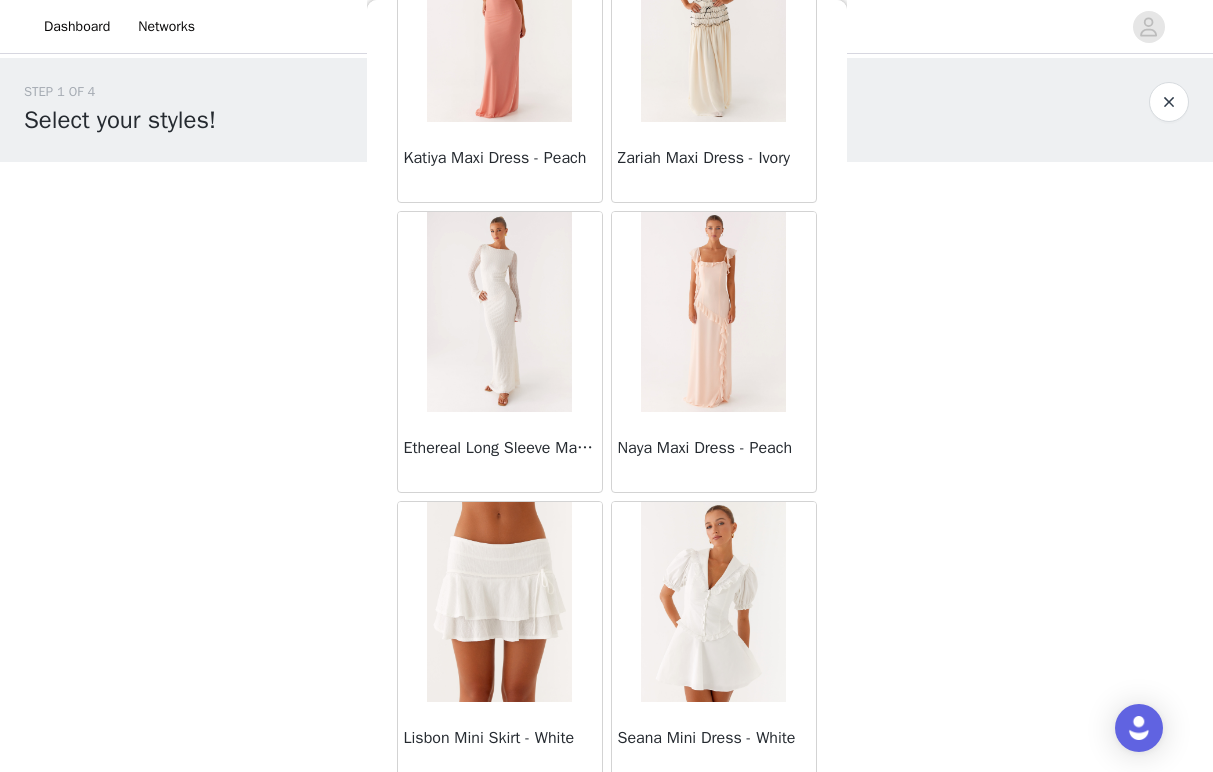 scroll, scrollTop: 74753, scrollLeft: 0, axis: vertical 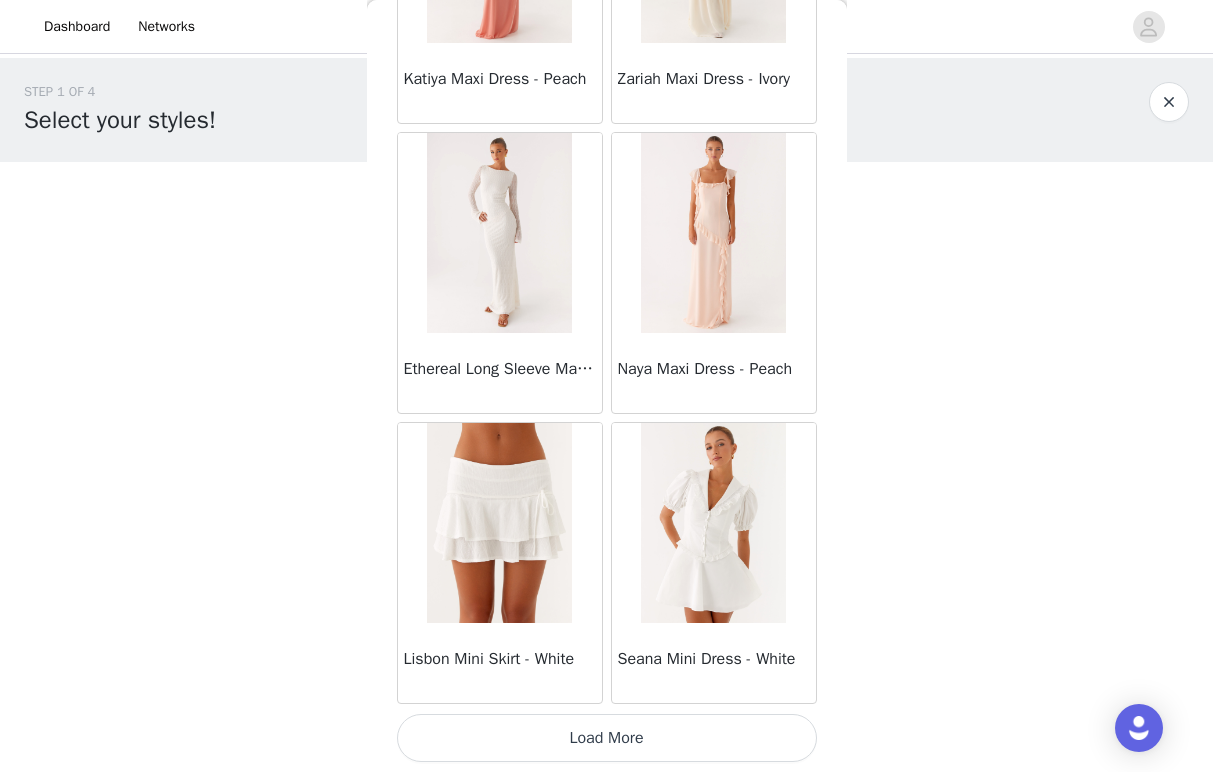 click on "Load More" at bounding box center (607, 738) 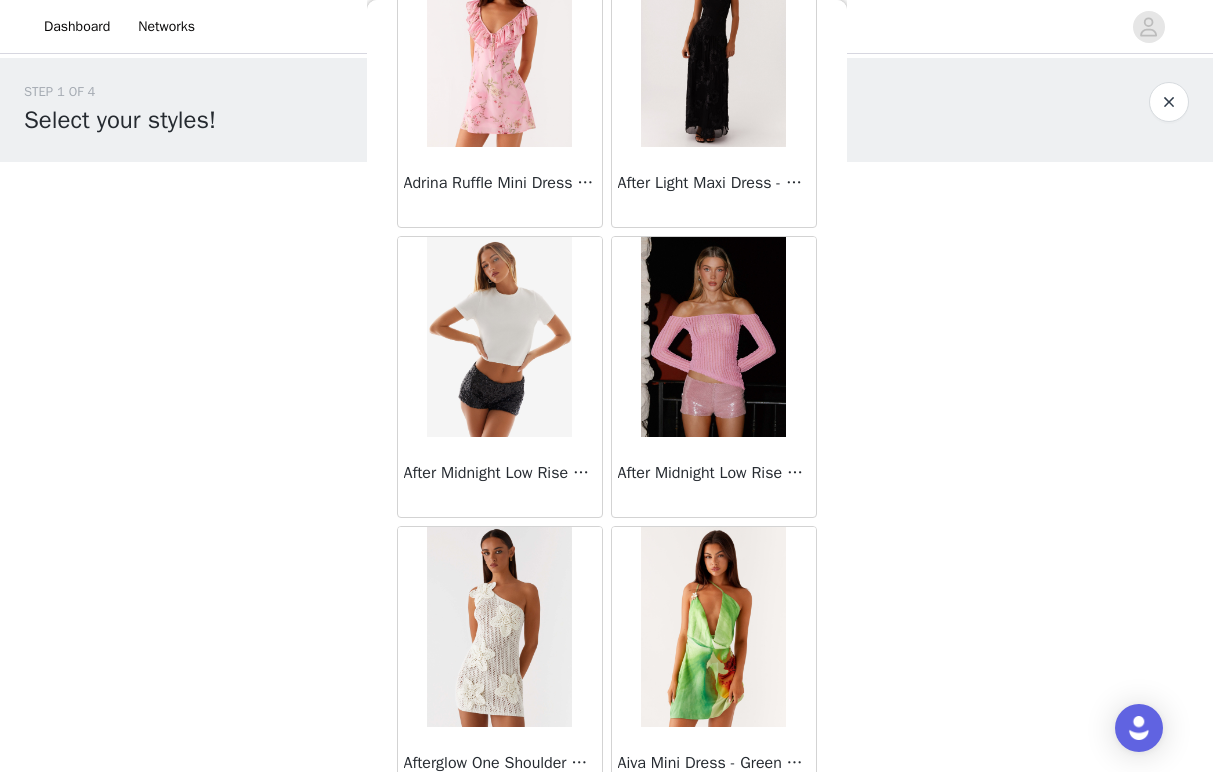 scroll, scrollTop: 77688, scrollLeft: 0, axis: vertical 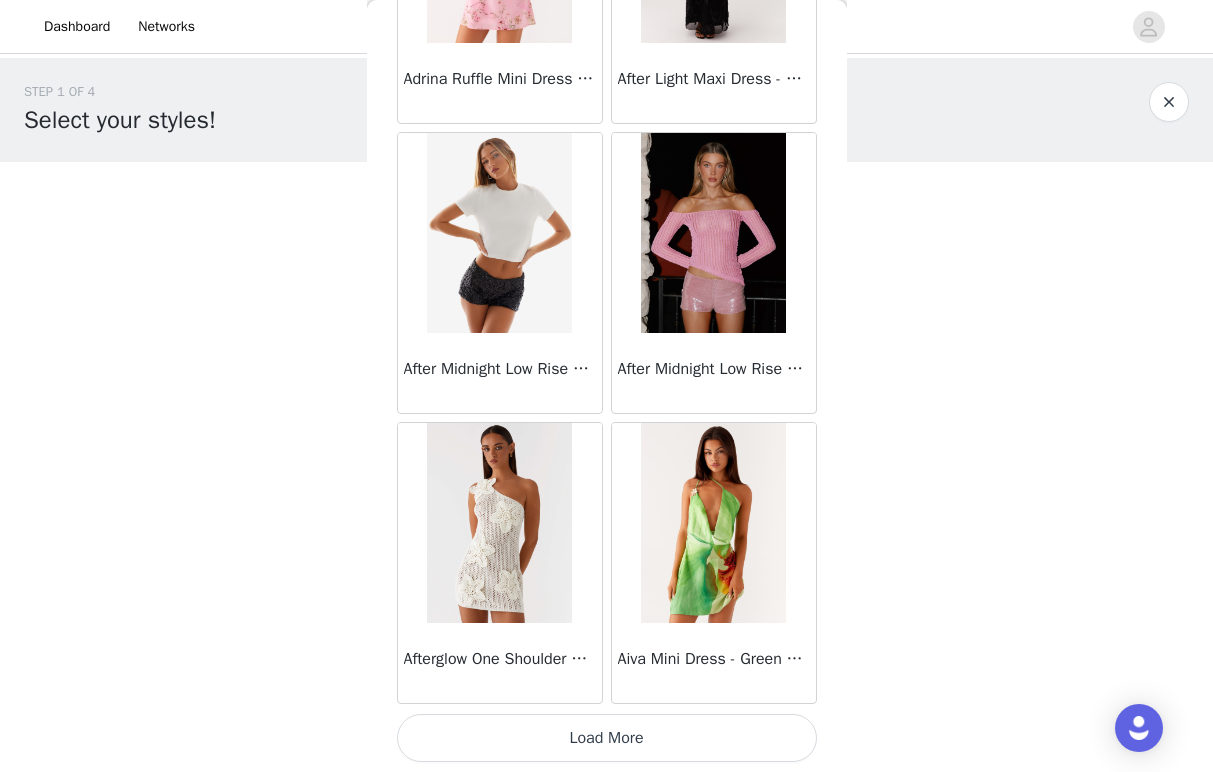 click on "Load More" at bounding box center (607, 738) 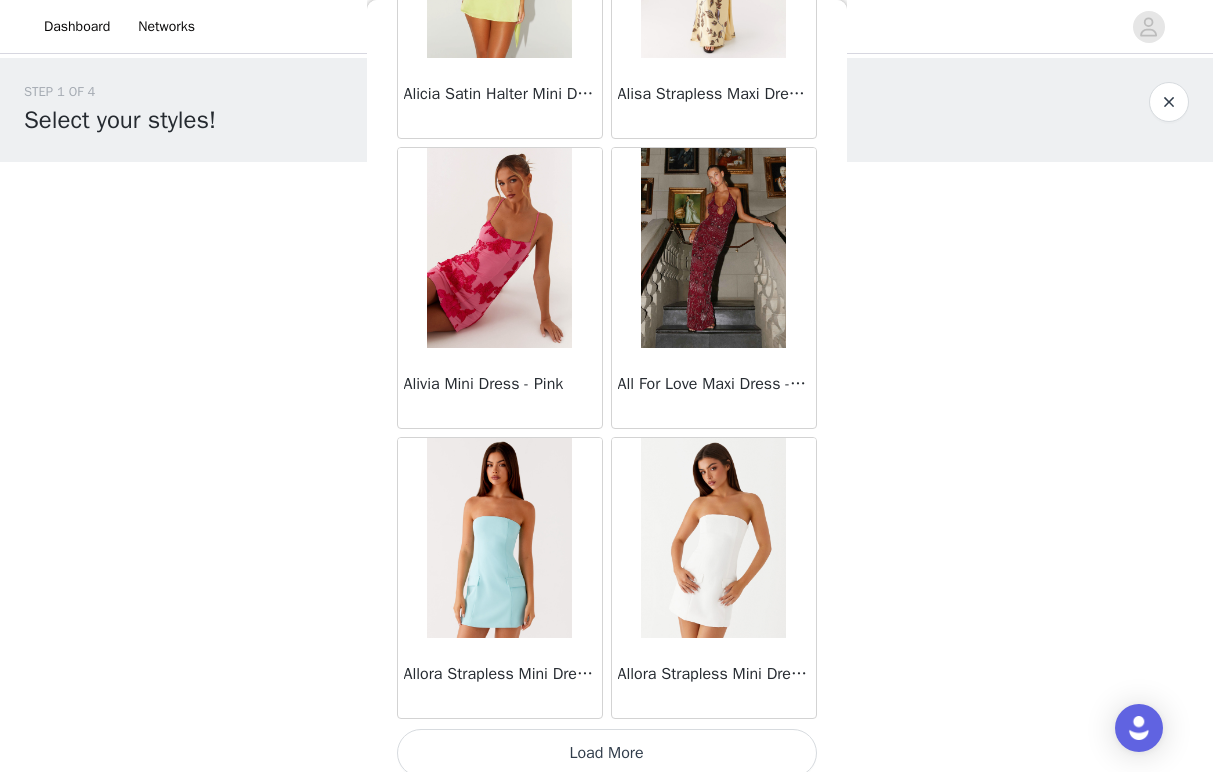 scroll, scrollTop: 80588, scrollLeft: 0, axis: vertical 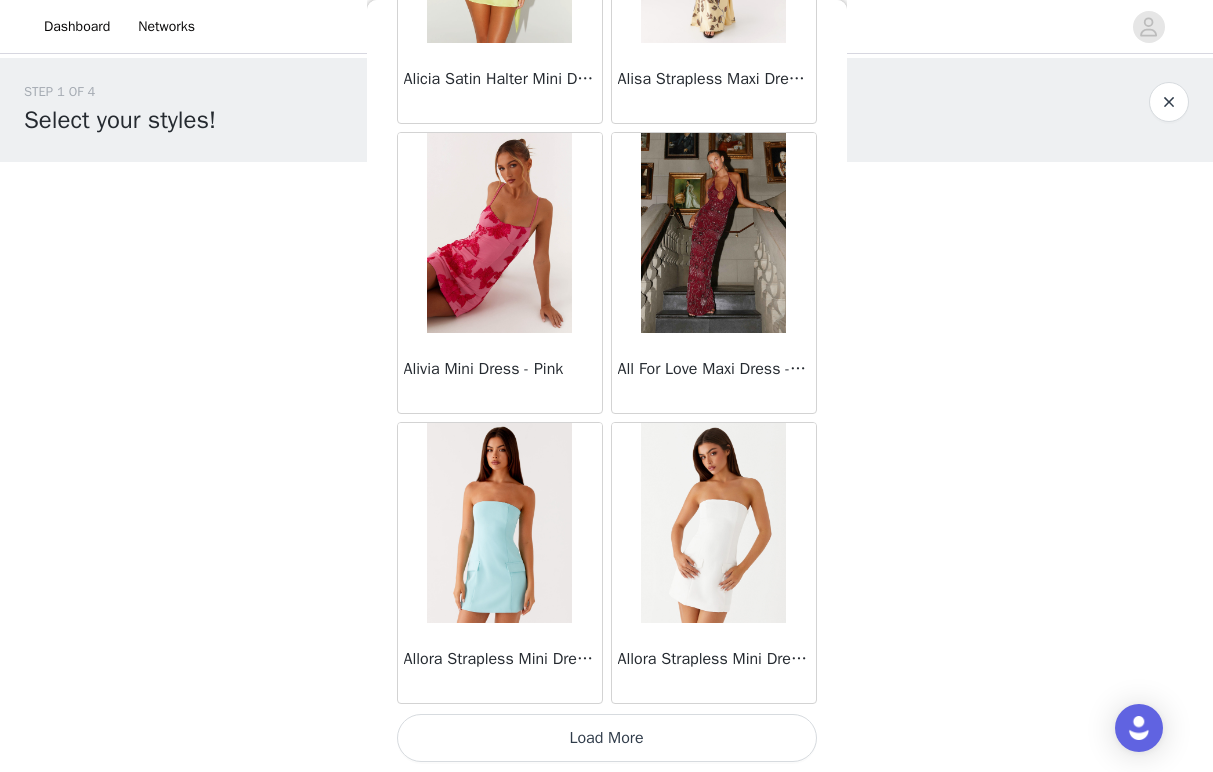 click on "Load More" at bounding box center (607, 738) 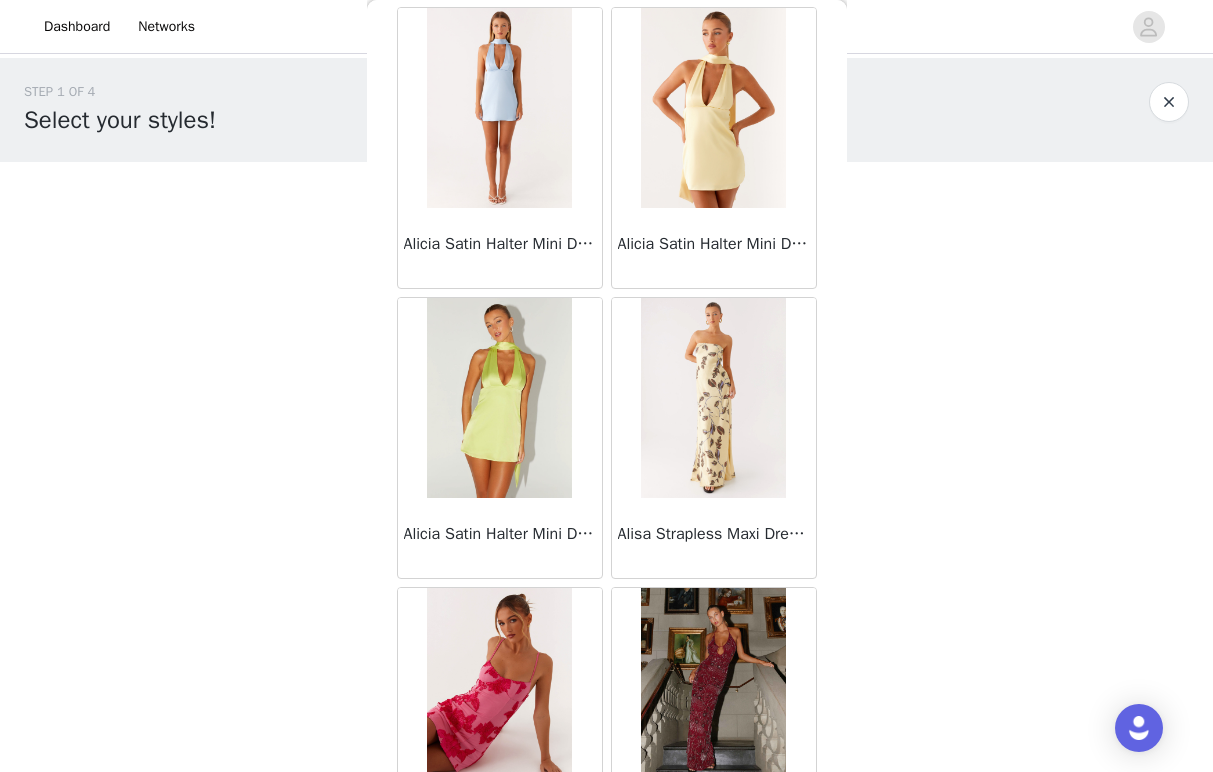 scroll, scrollTop: 80174, scrollLeft: 0, axis: vertical 